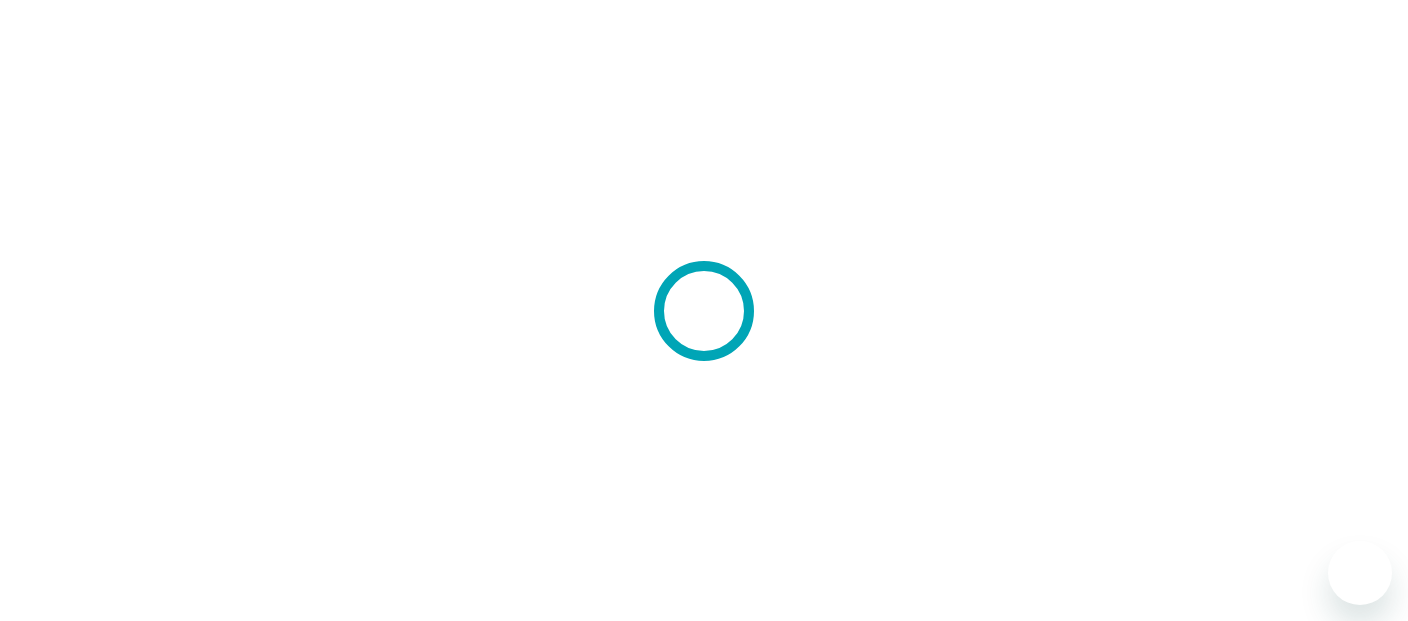 scroll, scrollTop: 0, scrollLeft: 0, axis: both 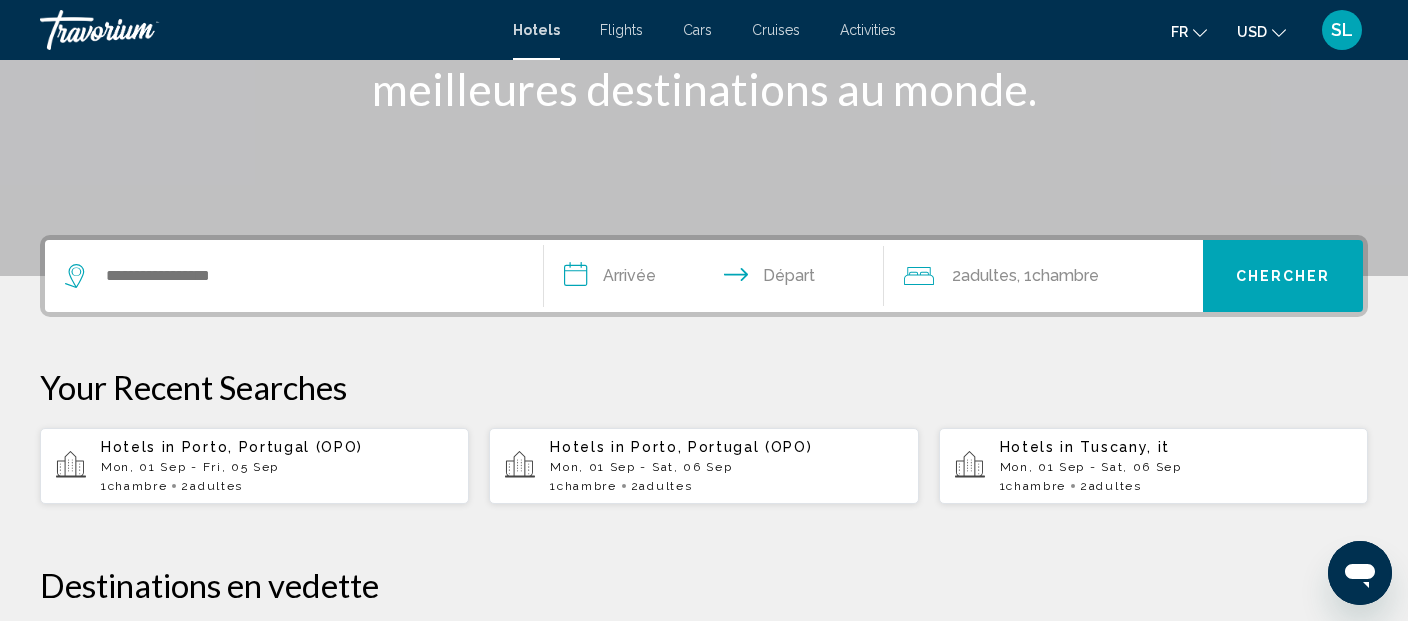 click on "SL" at bounding box center (1342, 30) 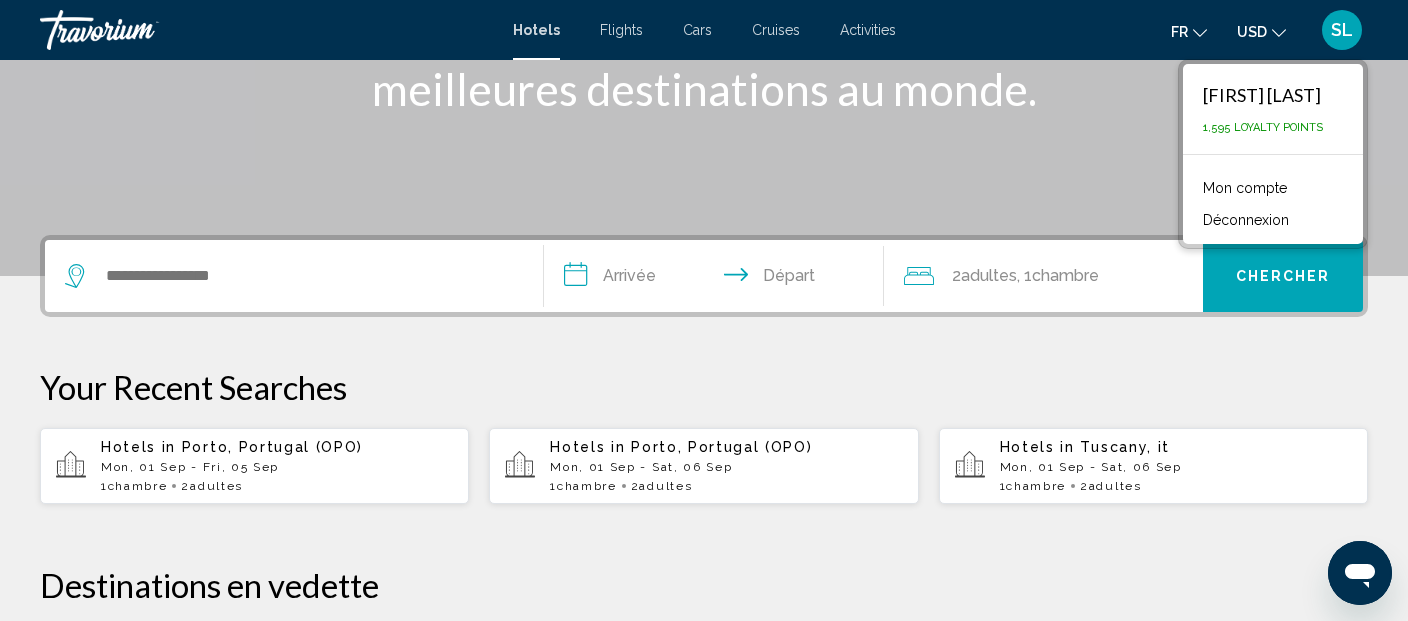 click on "Vous aider à trouver et réserver les meilleures destinations au monde." at bounding box center [704, 63] 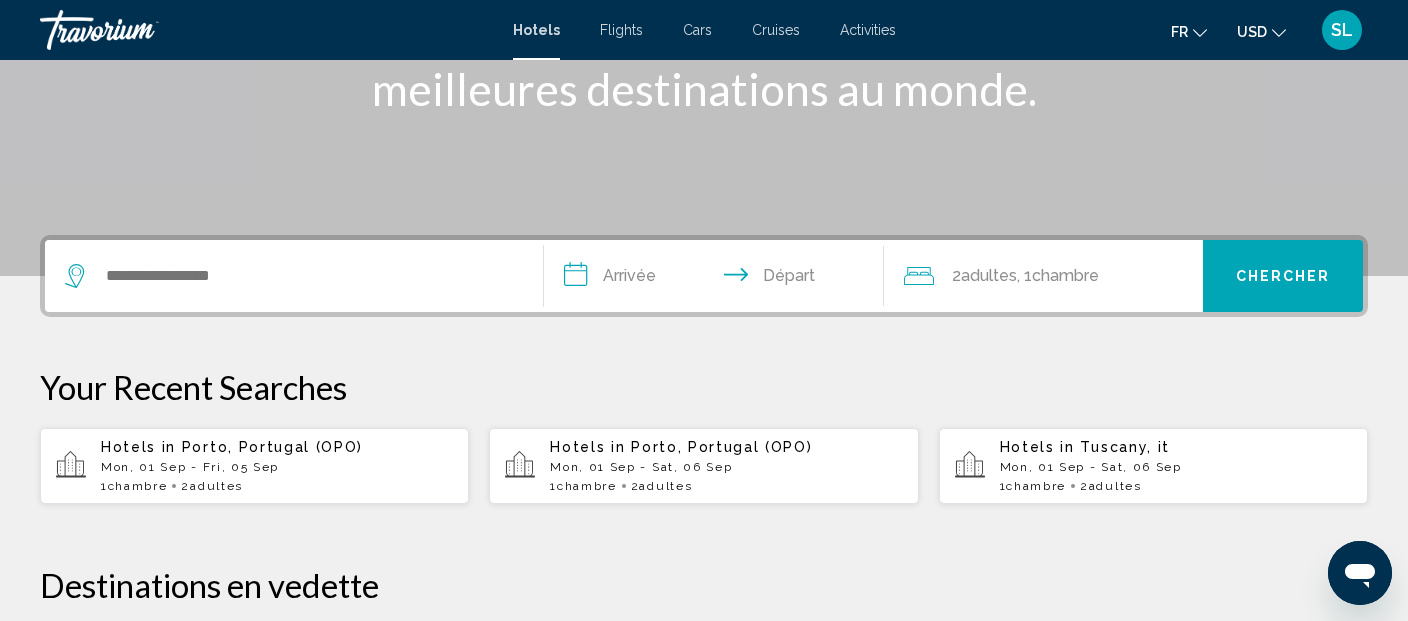 click on "SL" at bounding box center (1342, 30) 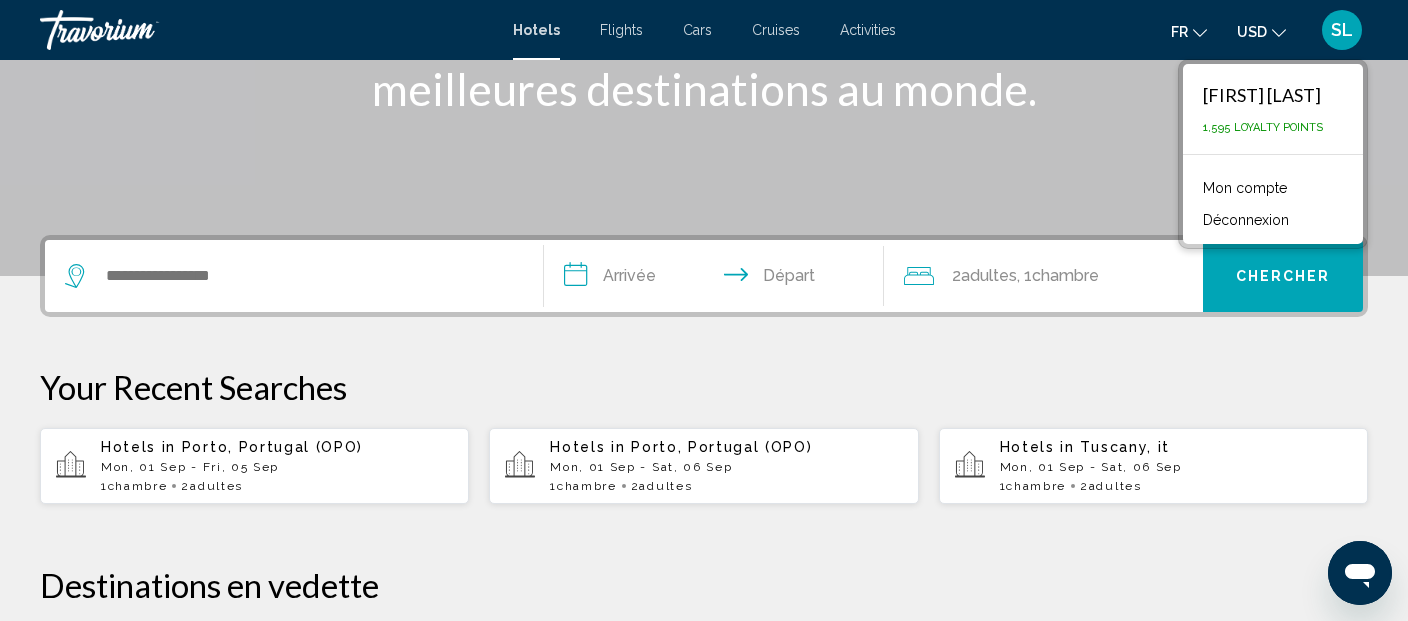 click on "Activities" at bounding box center [868, 30] 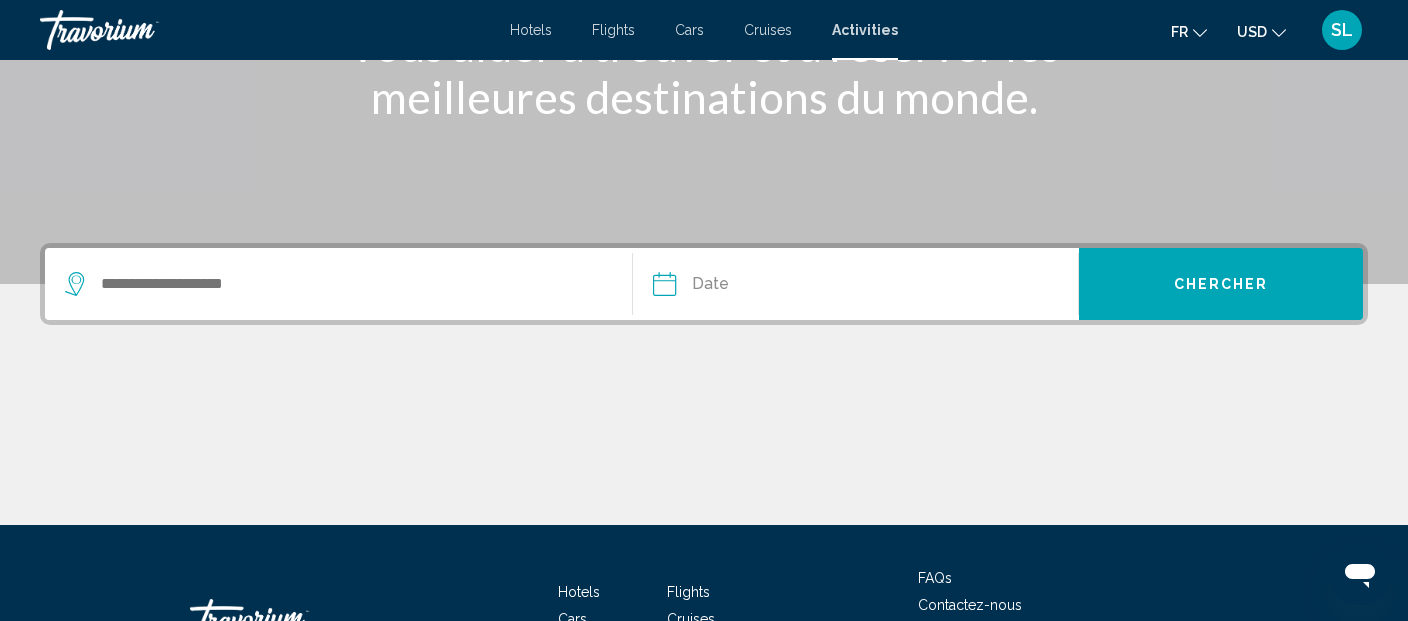 scroll, scrollTop: 422, scrollLeft: 0, axis: vertical 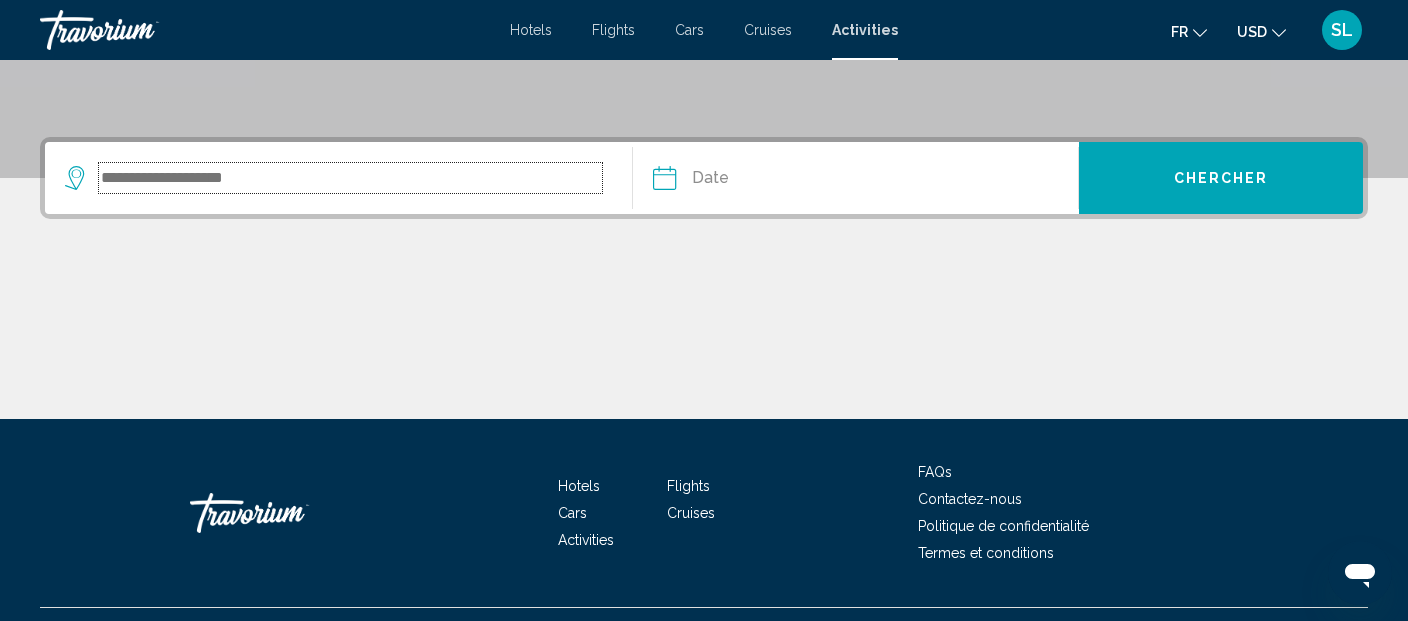 click at bounding box center (350, 178) 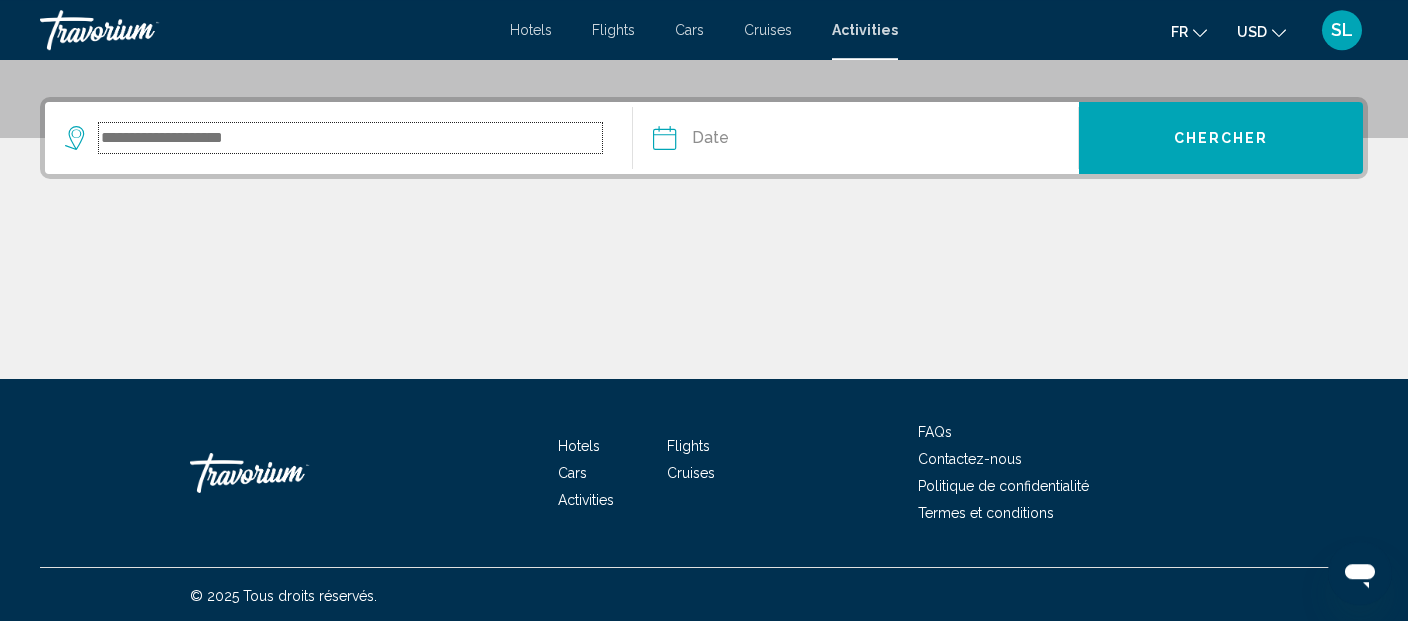 scroll, scrollTop: 463, scrollLeft: 0, axis: vertical 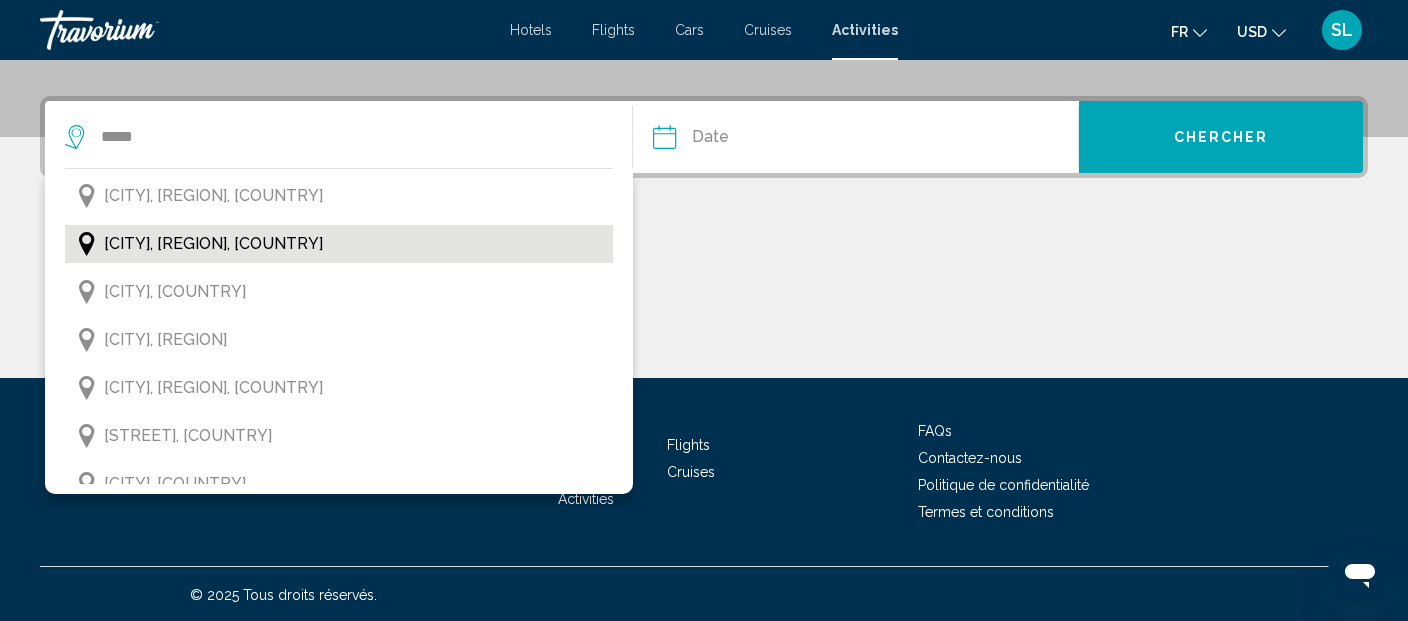 click on "[CITY], [REGION], [COUNTRY]" at bounding box center [213, 244] 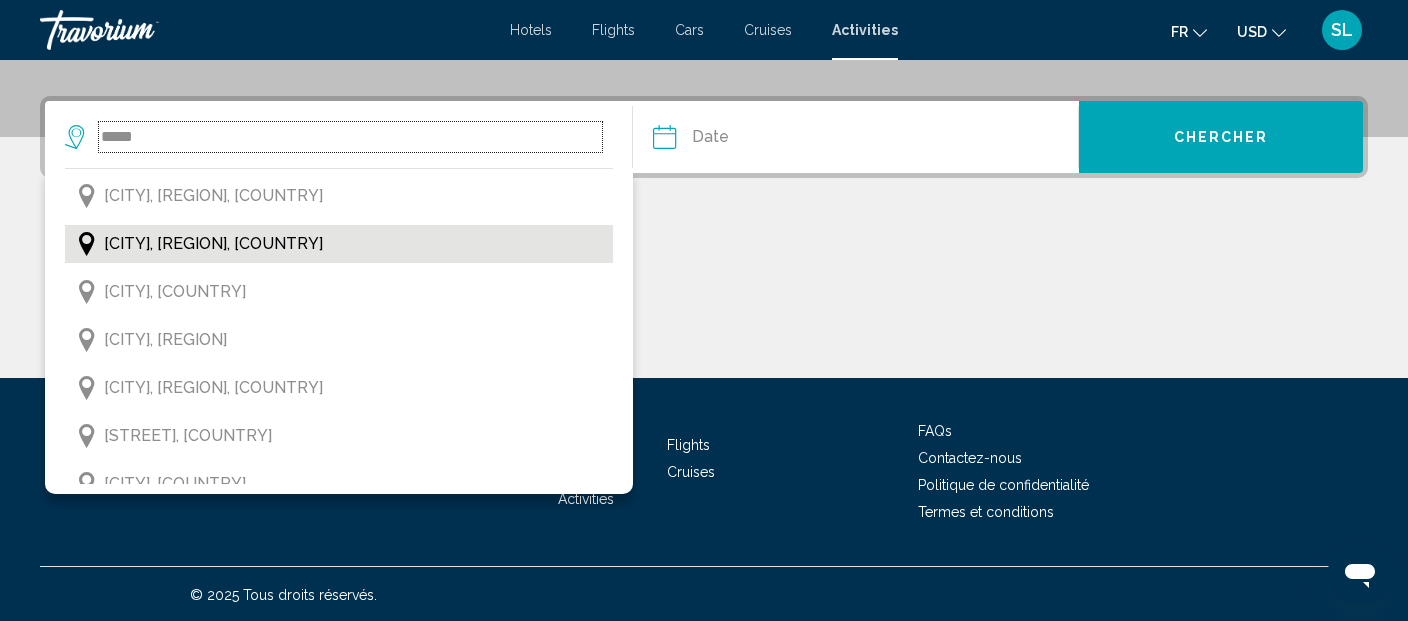 type on "**********" 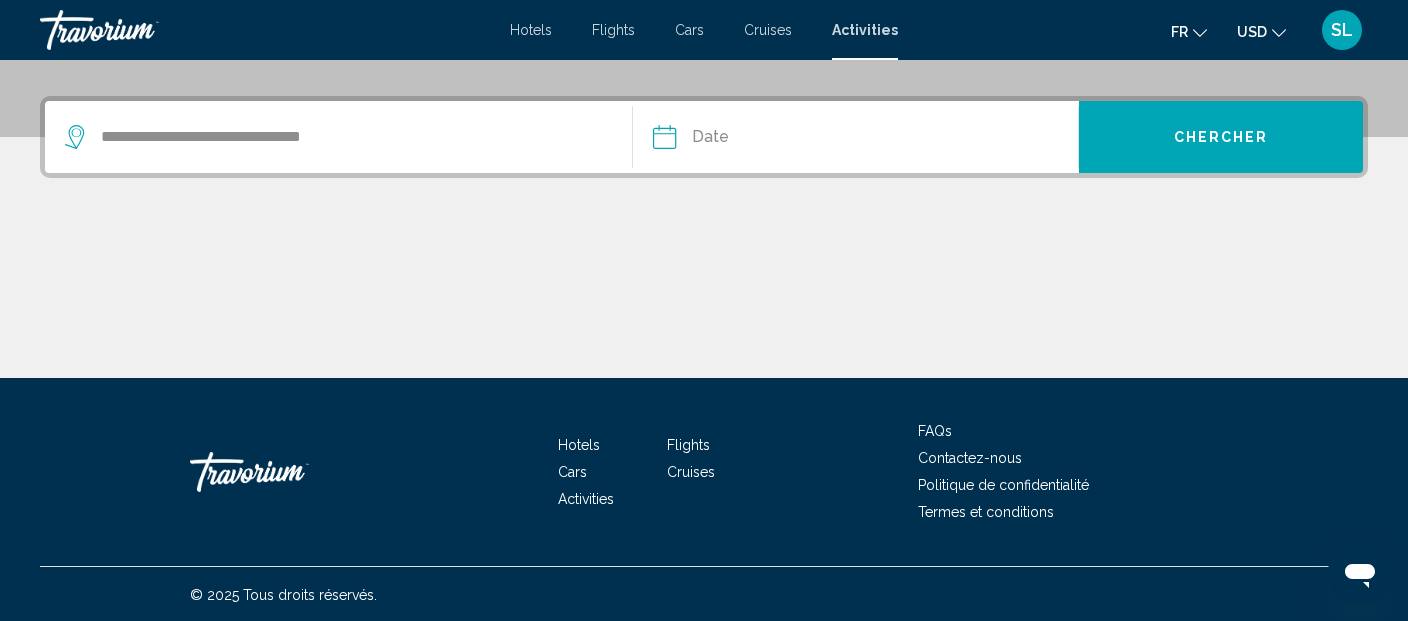 click at bounding box center (758, 140) 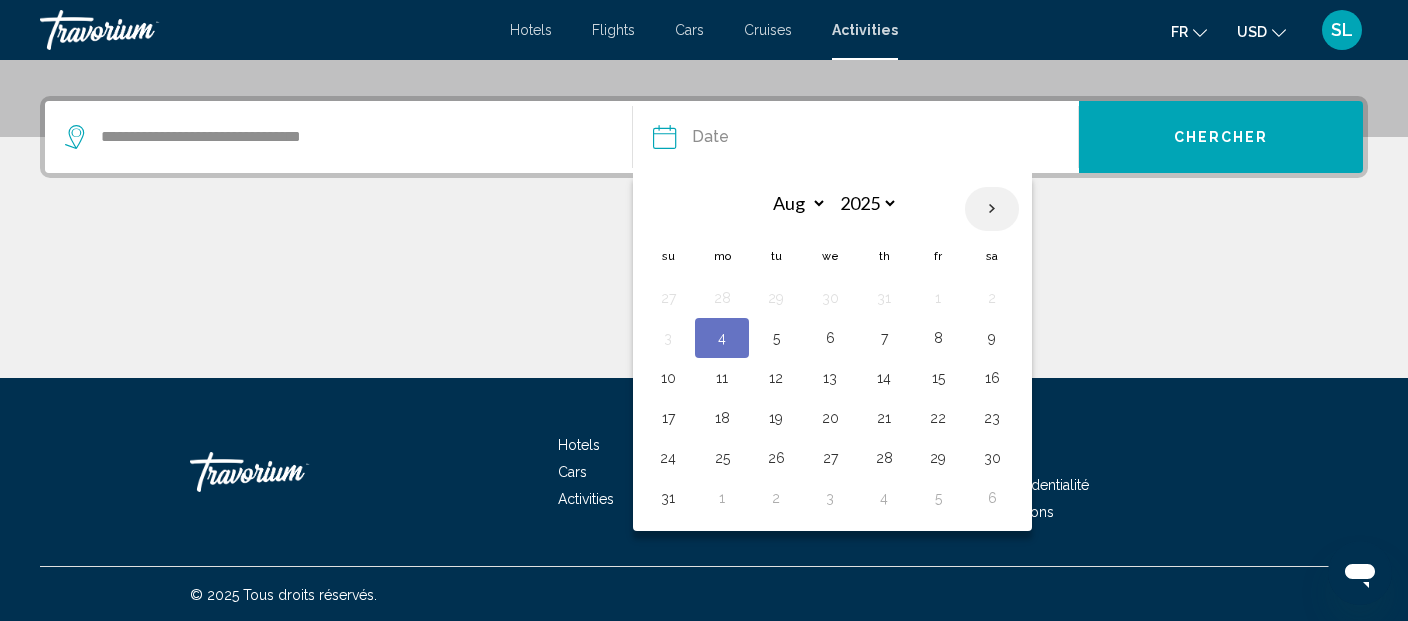click at bounding box center (992, 209) 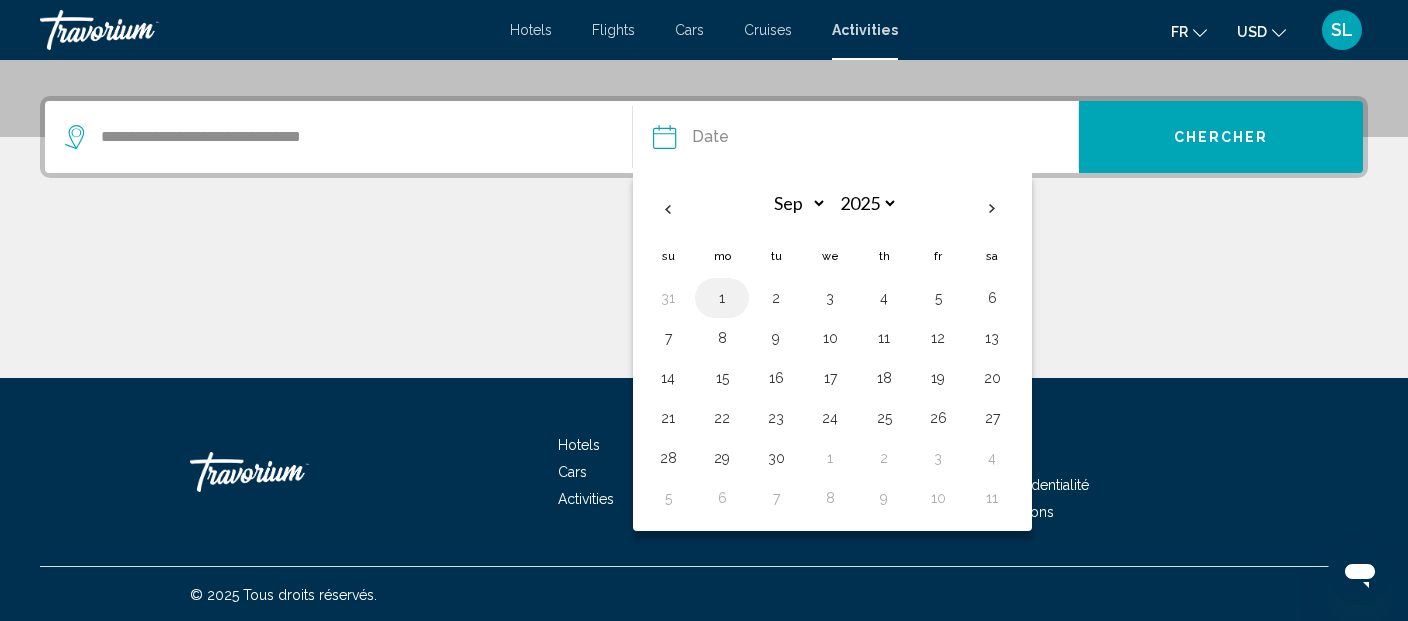 click on "1" at bounding box center (722, 298) 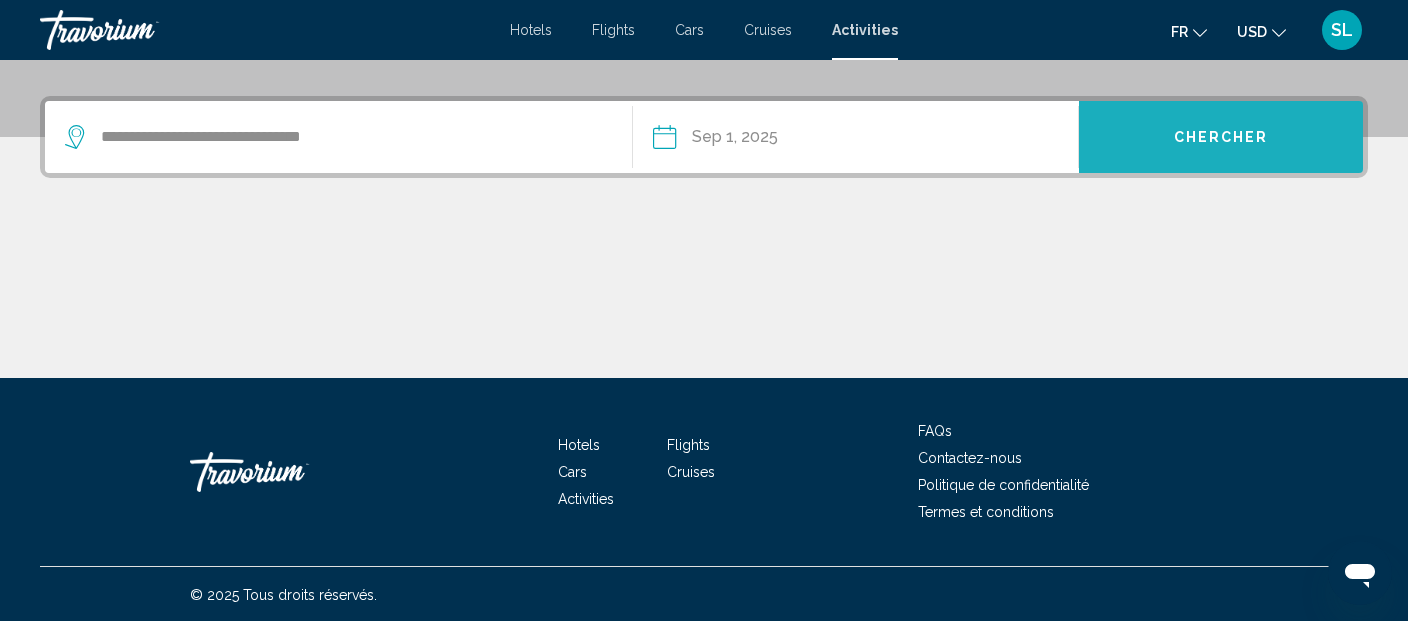 click on "Chercher" at bounding box center [1221, 137] 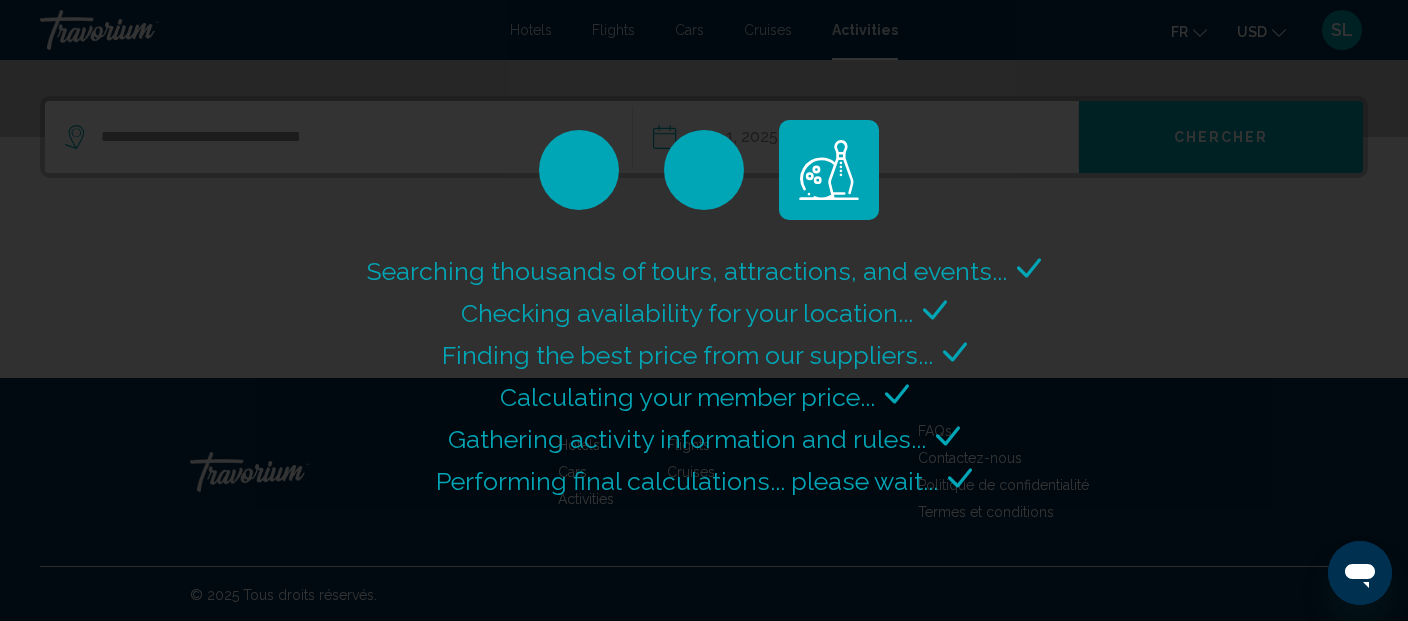 scroll, scrollTop: 0, scrollLeft: 0, axis: both 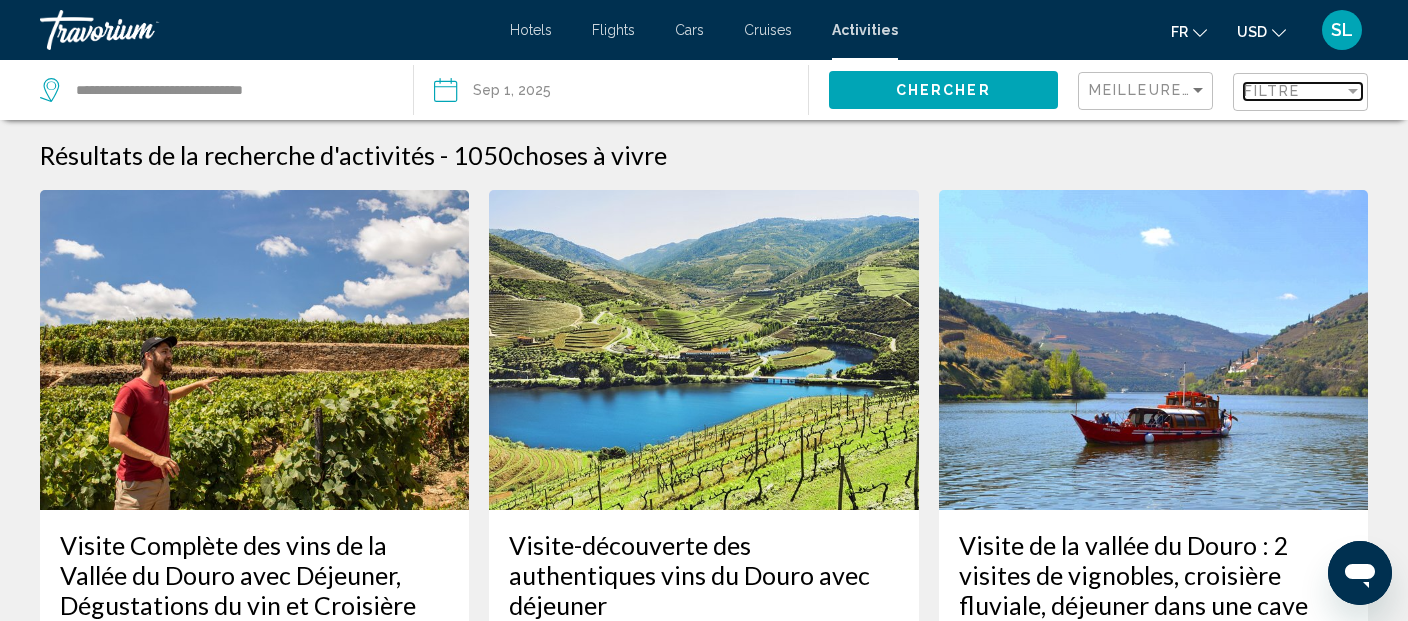 click on "Filtre" at bounding box center [1272, 91] 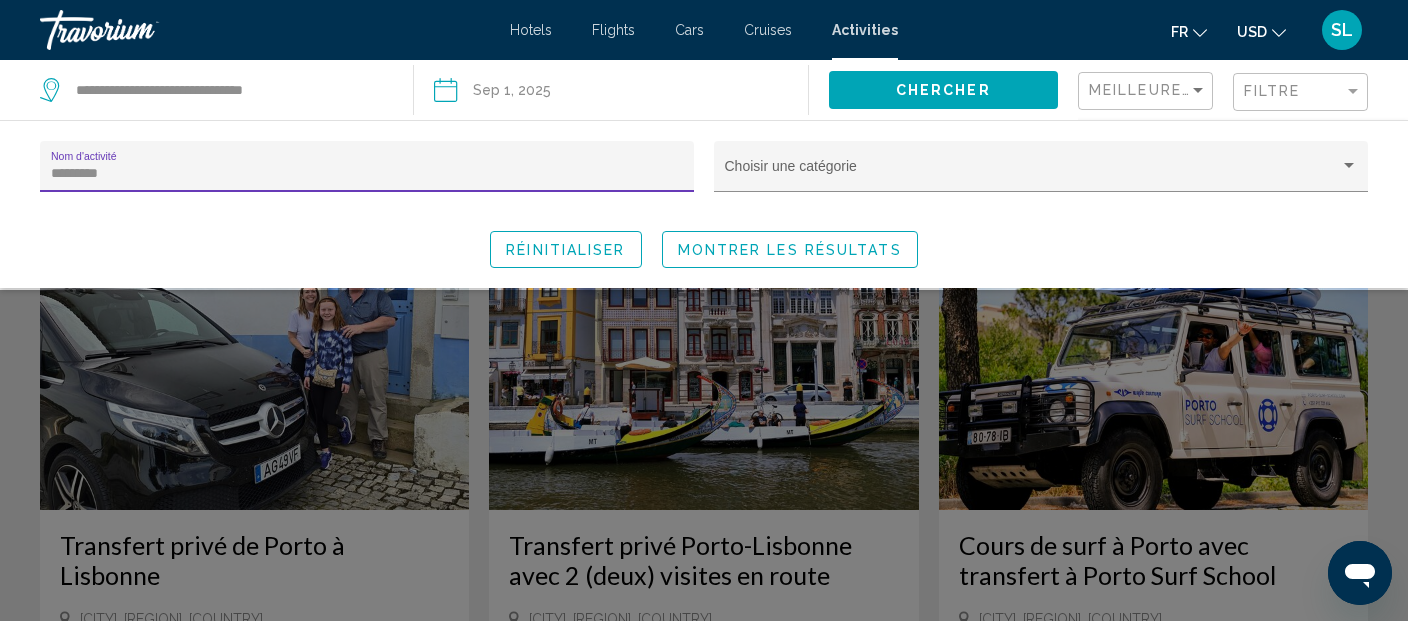 type on "*********" 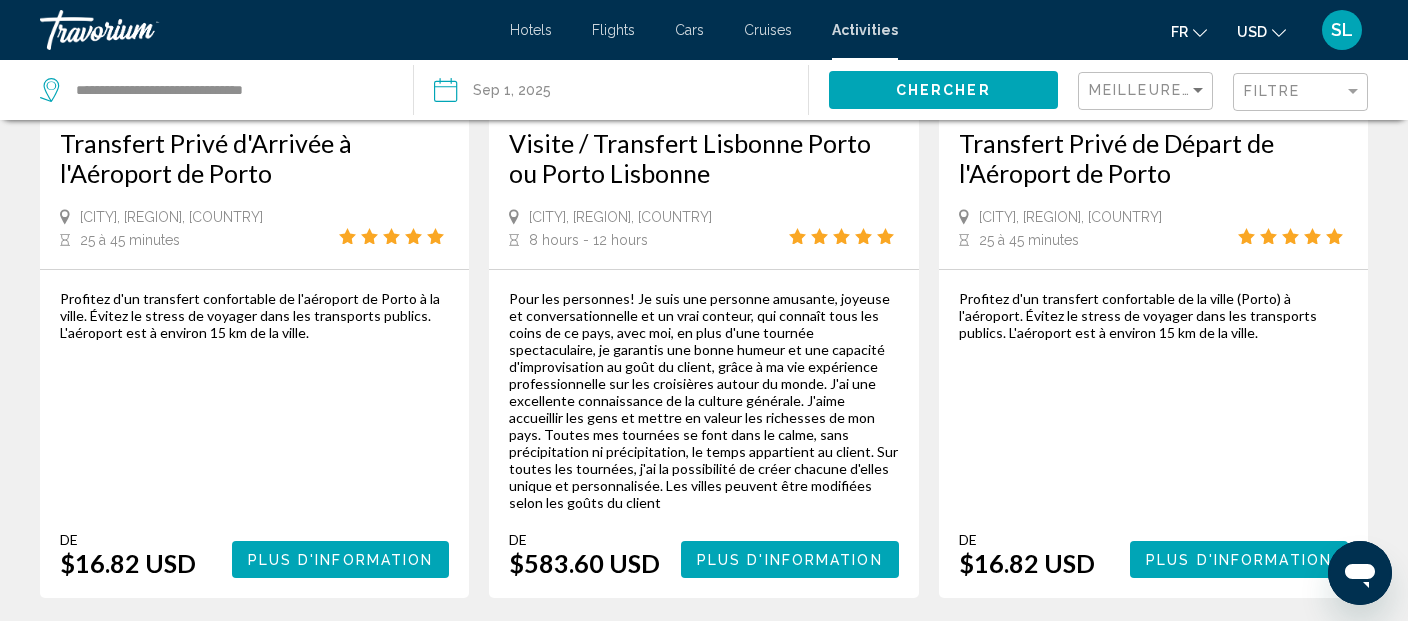 scroll, scrollTop: 3168, scrollLeft: 0, axis: vertical 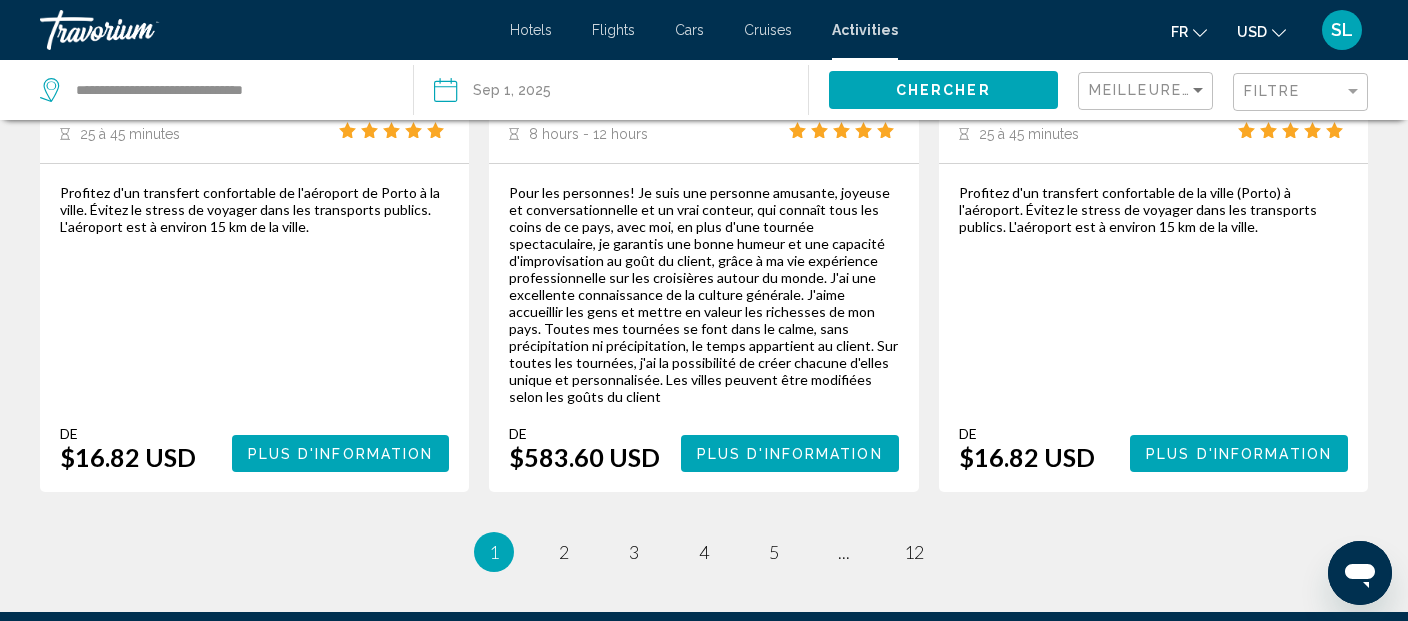 click on "Plus d'information" at bounding box center (341, 454) 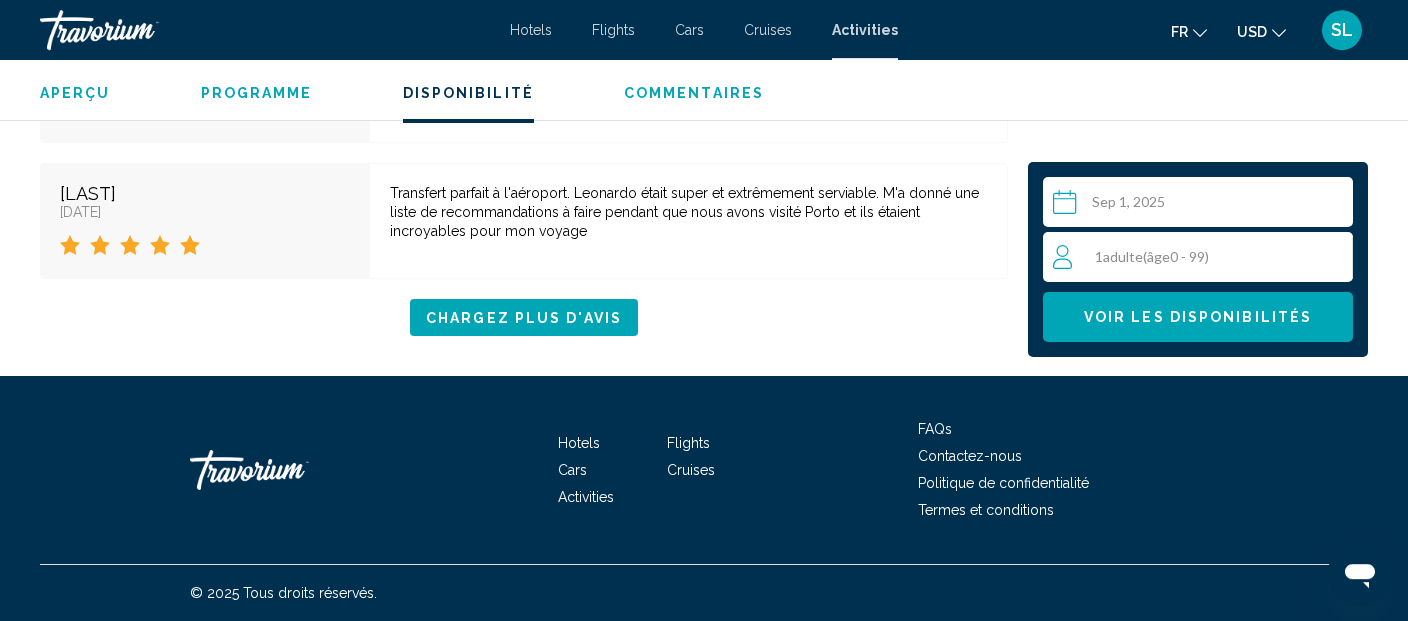 scroll, scrollTop: 4428, scrollLeft: 0, axis: vertical 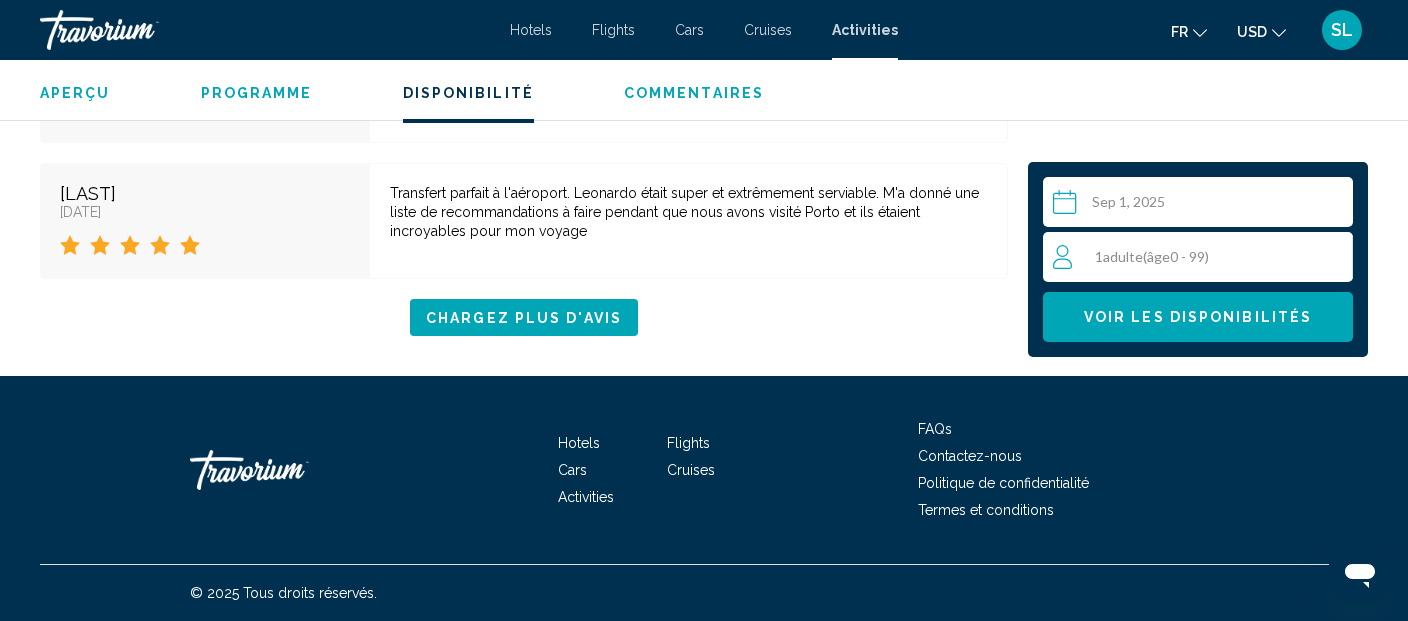 click on "Adulte" at bounding box center (1123, 256) 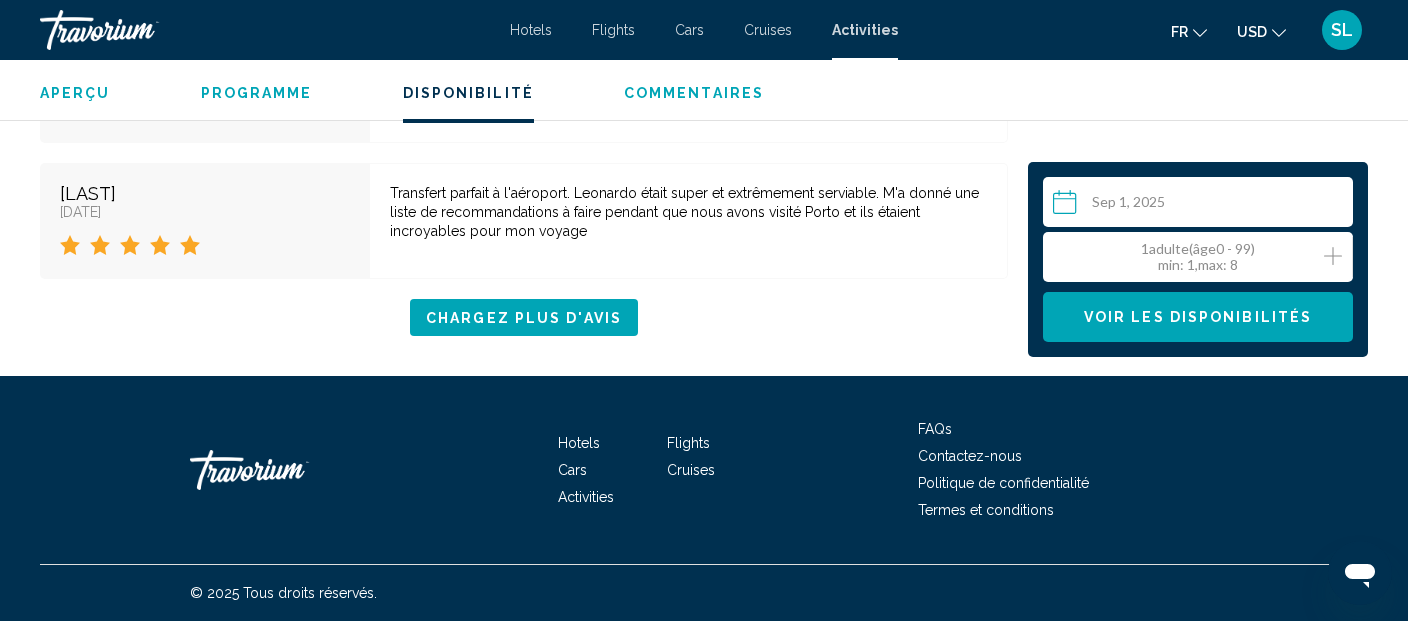 click 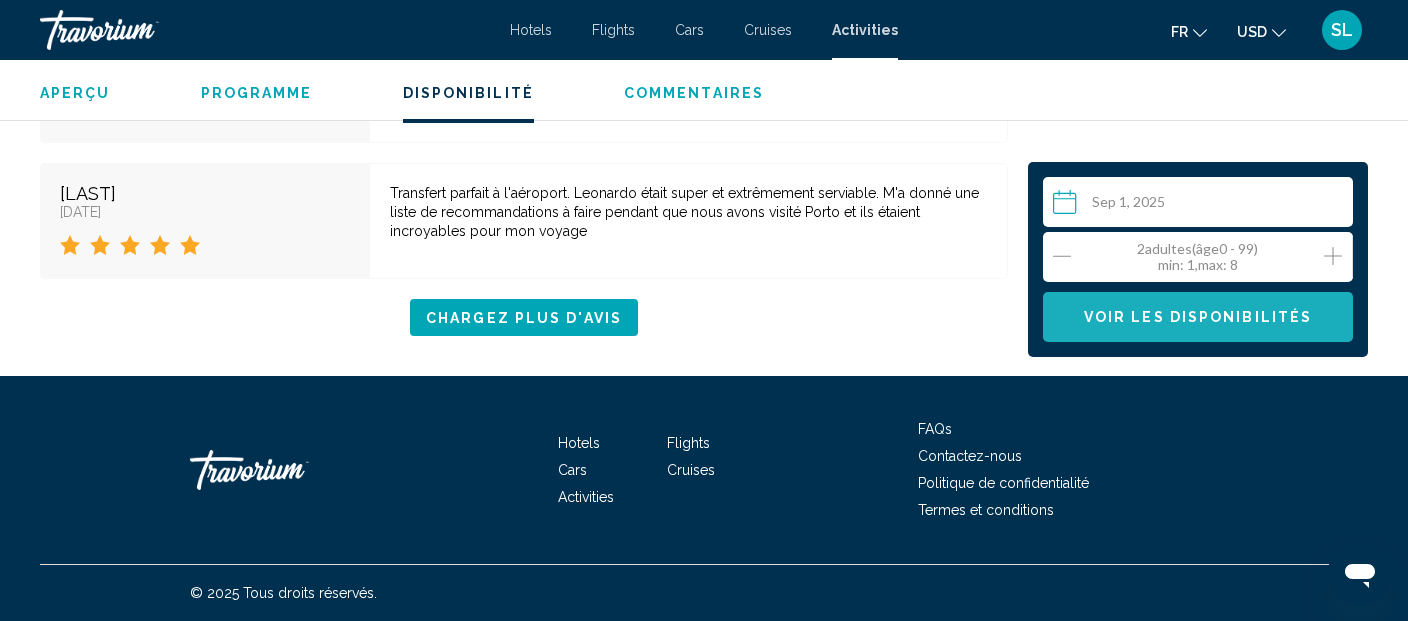 click on "Voir les disponibilités" at bounding box center (1198, 318) 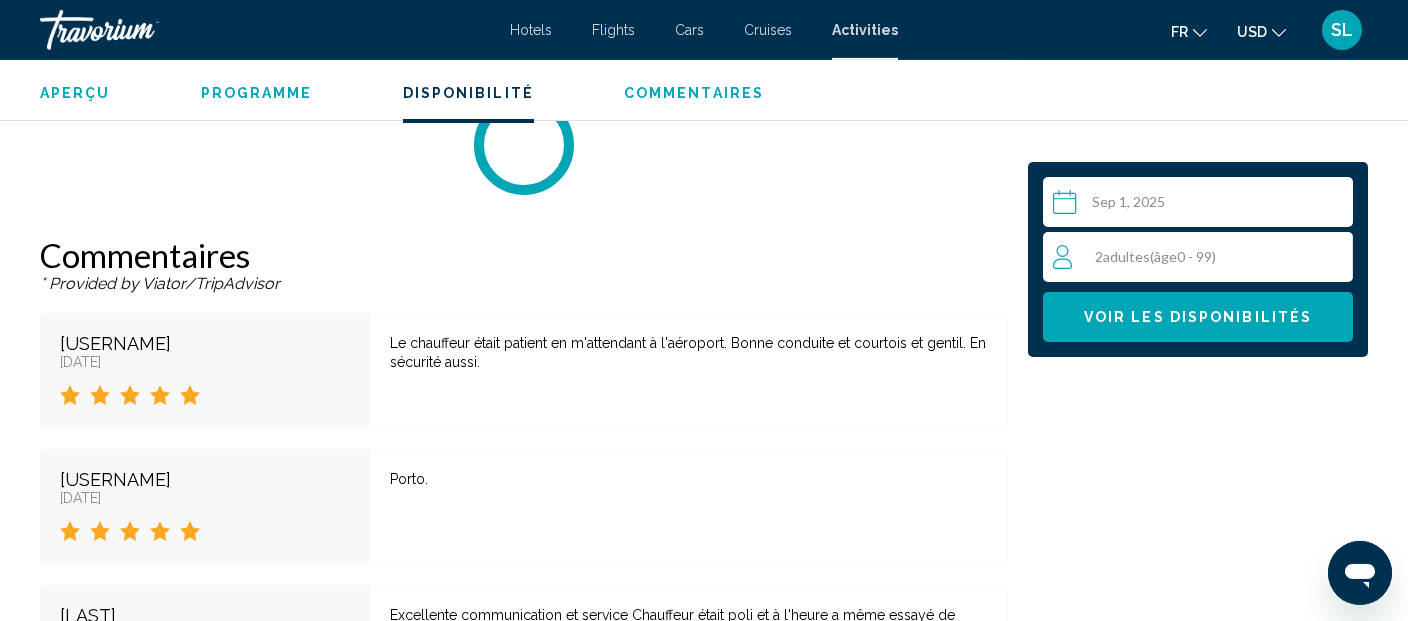 scroll, scrollTop: 3047, scrollLeft: 0, axis: vertical 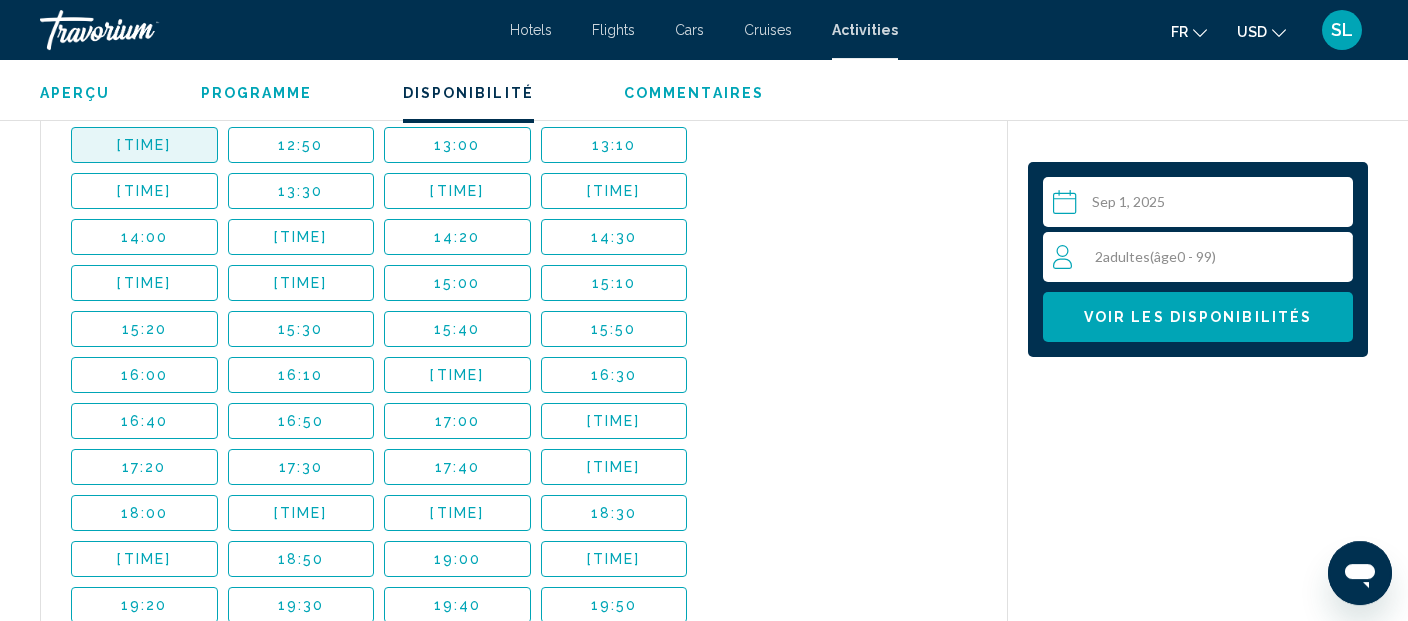click on "[TIME]" at bounding box center (144, 145) 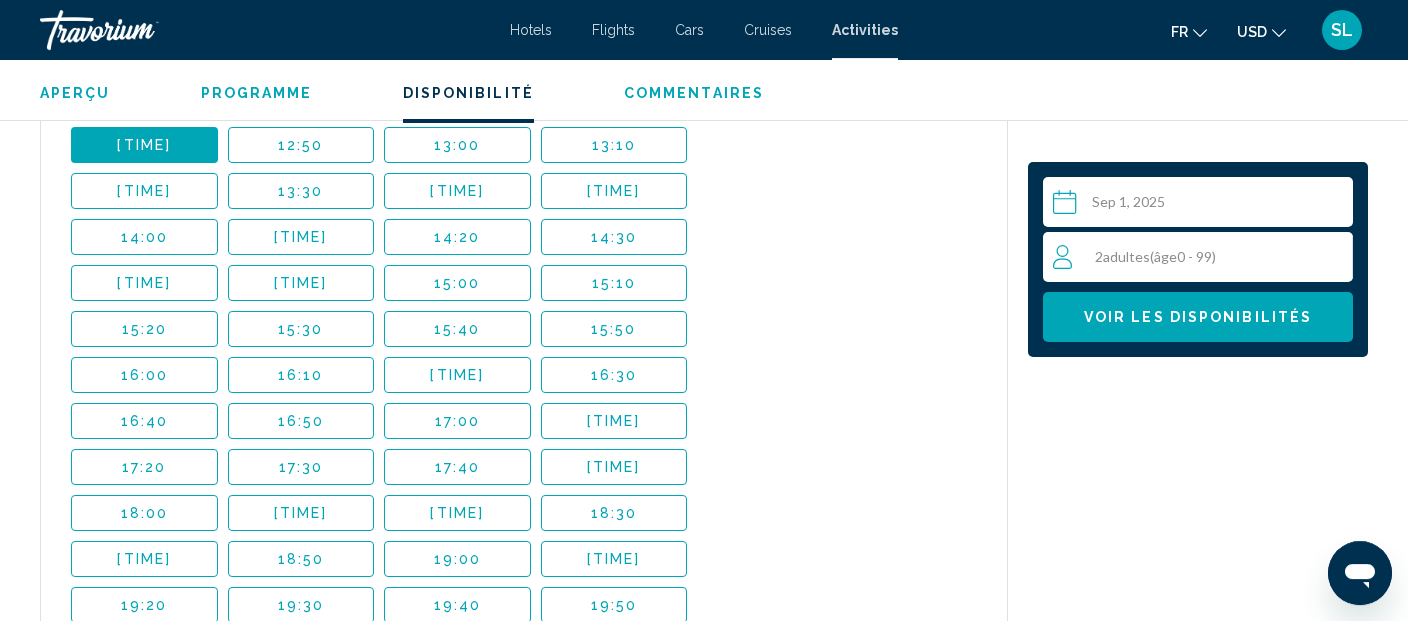 click on "Voir les disponibilités" at bounding box center (1198, 318) 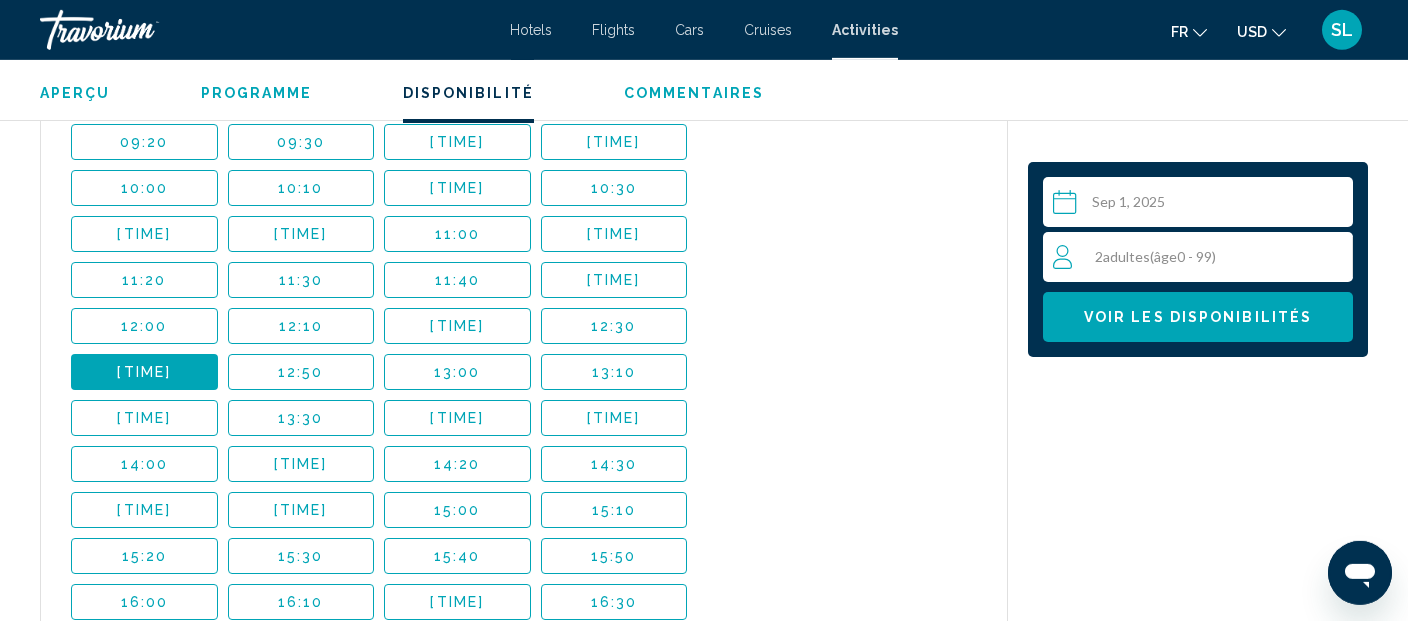 scroll, scrollTop: 3907, scrollLeft: 0, axis: vertical 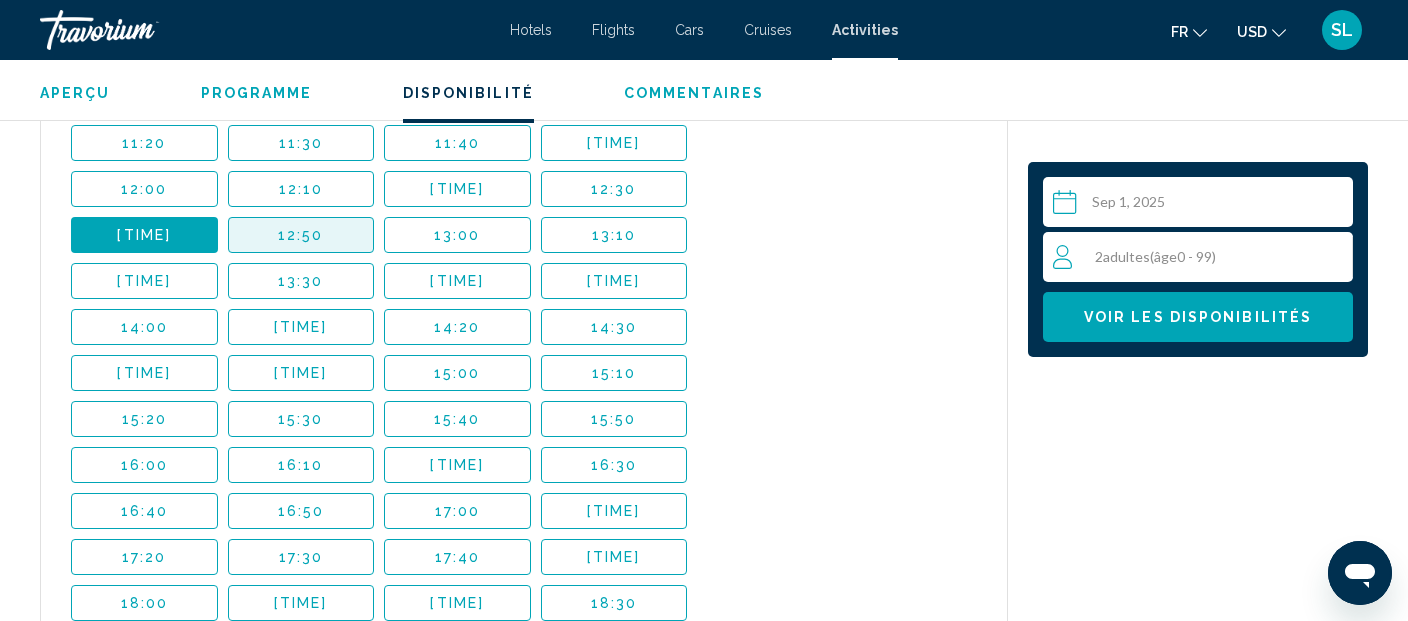 click on "12:50" at bounding box center (301, 235) 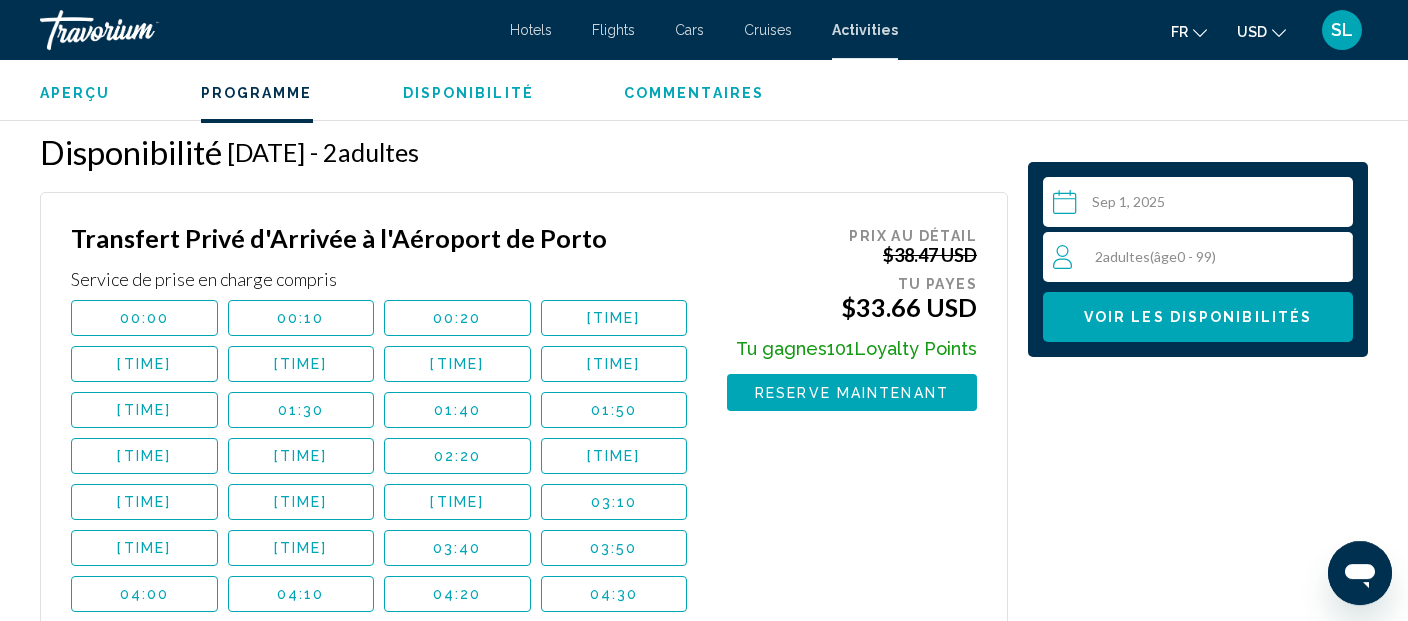 scroll, scrollTop: 2851, scrollLeft: 0, axis: vertical 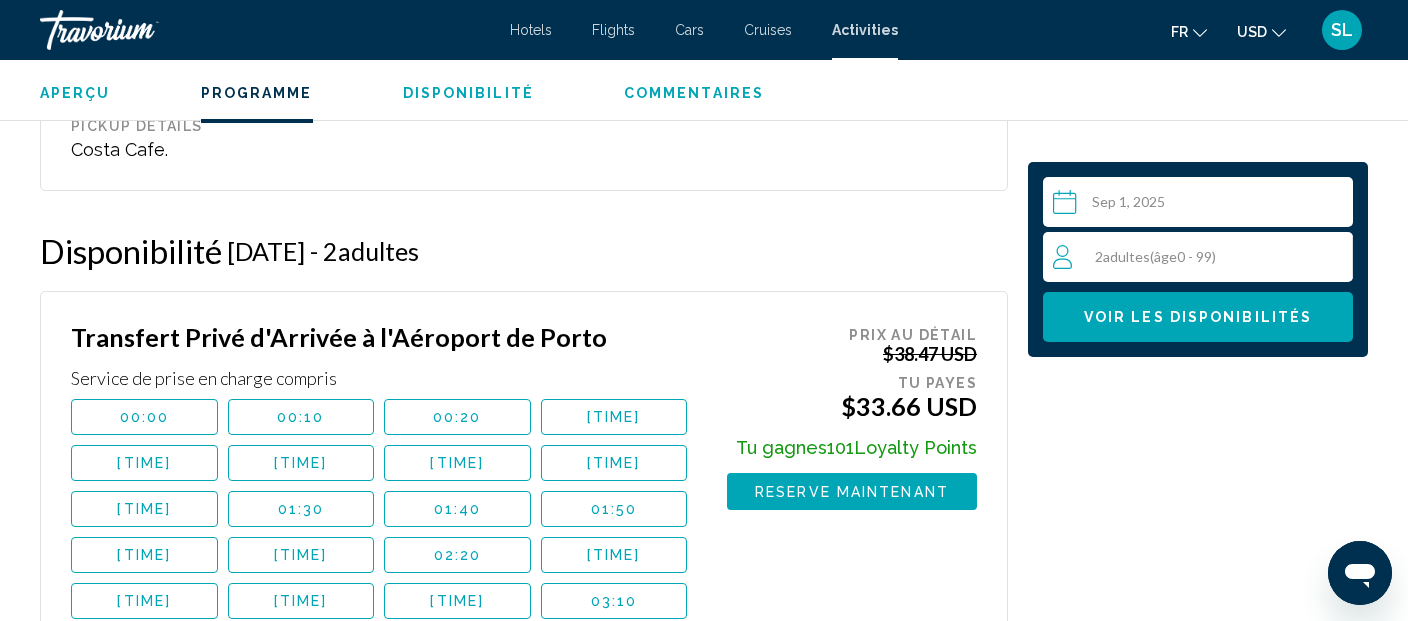 click on "Voir les disponibilités" at bounding box center (1198, 318) 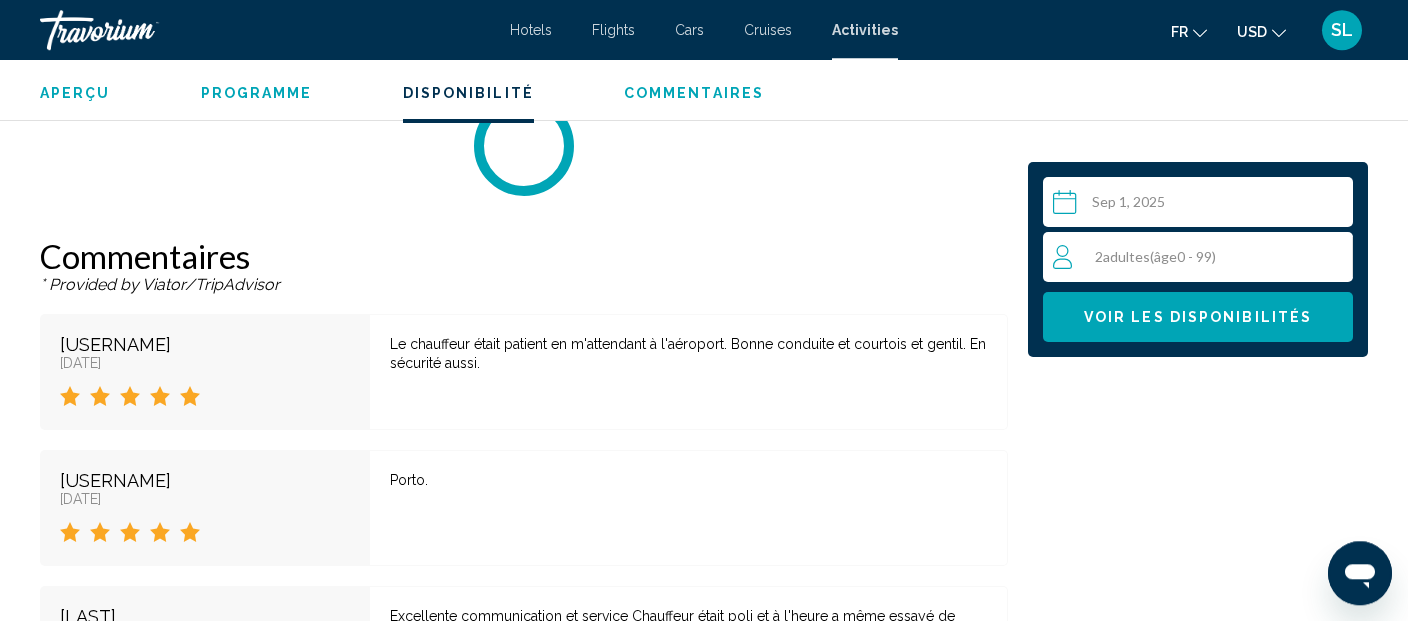 scroll, scrollTop: 3047, scrollLeft: 0, axis: vertical 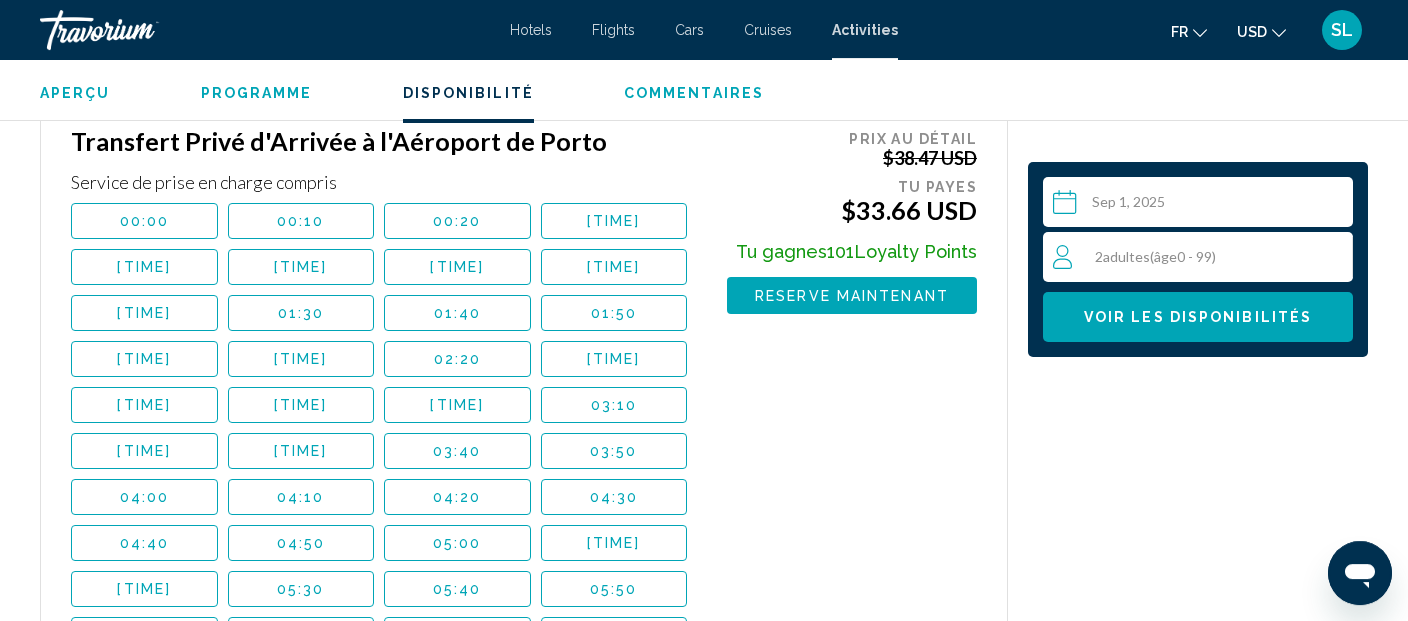 click on "Reserve maintenant" at bounding box center [852, 296] 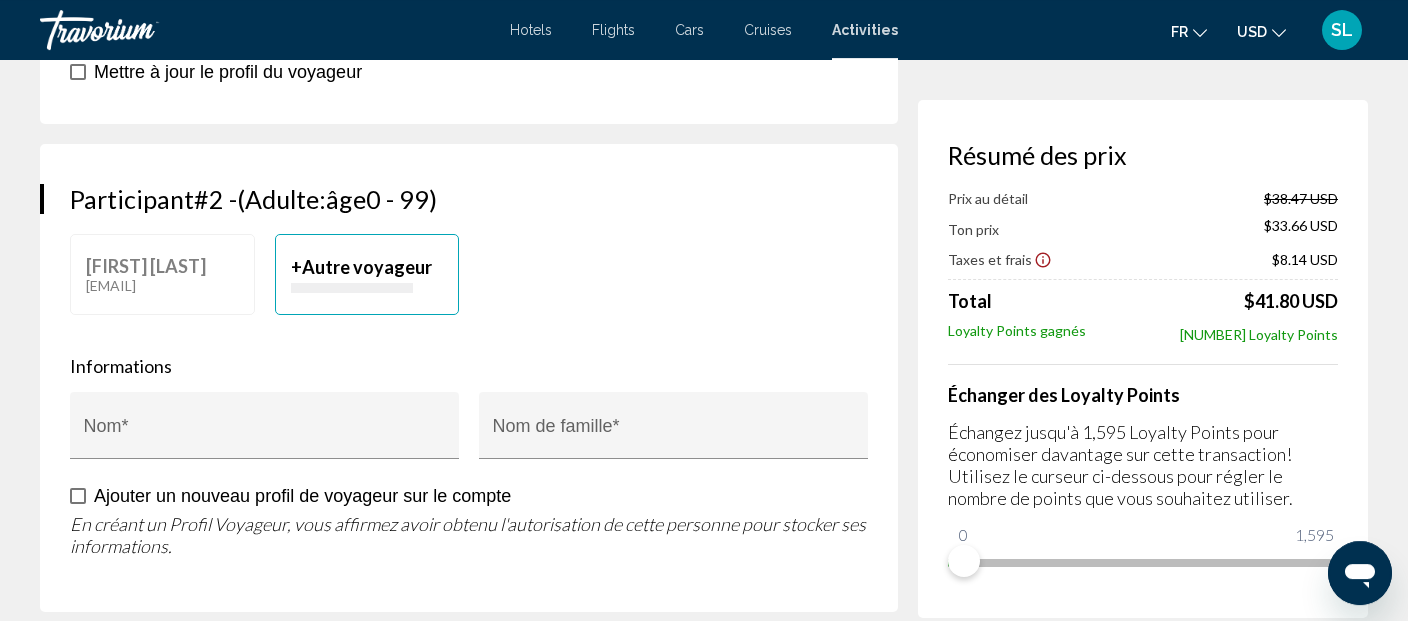 scroll, scrollTop: 950, scrollLeft: 0, axis: vertical 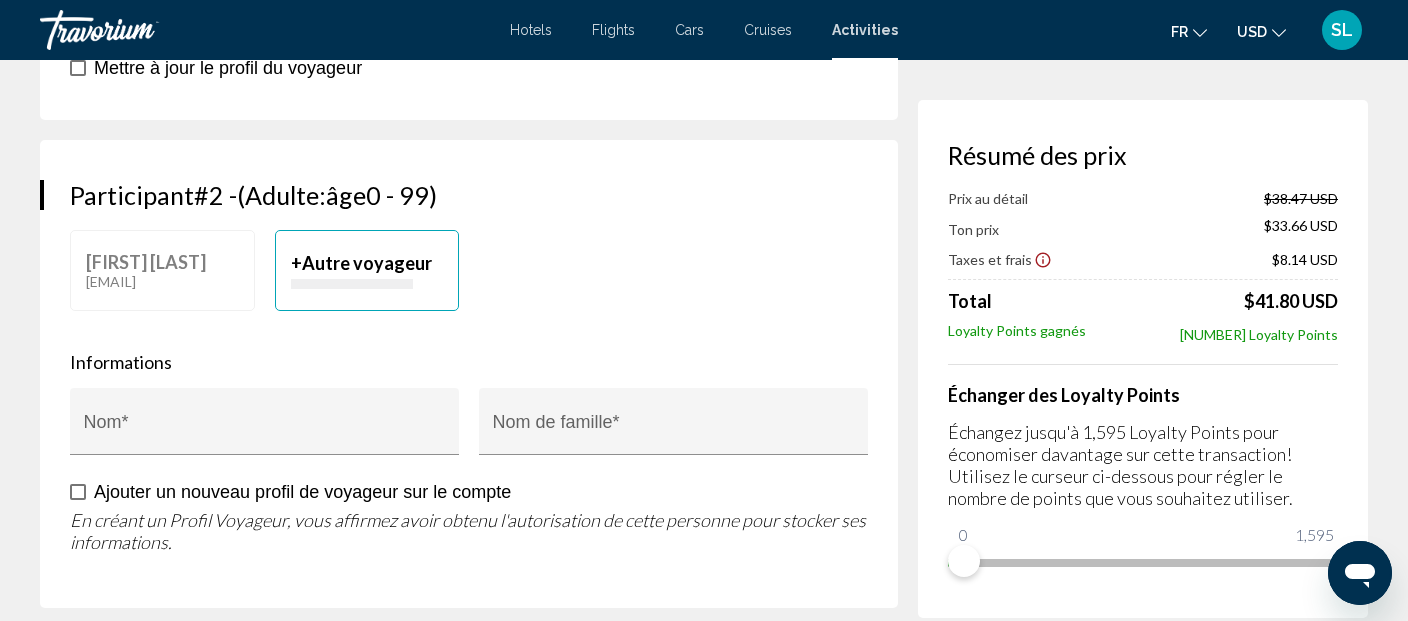click on "Autre voyageur" at bounding box center [367, 263] 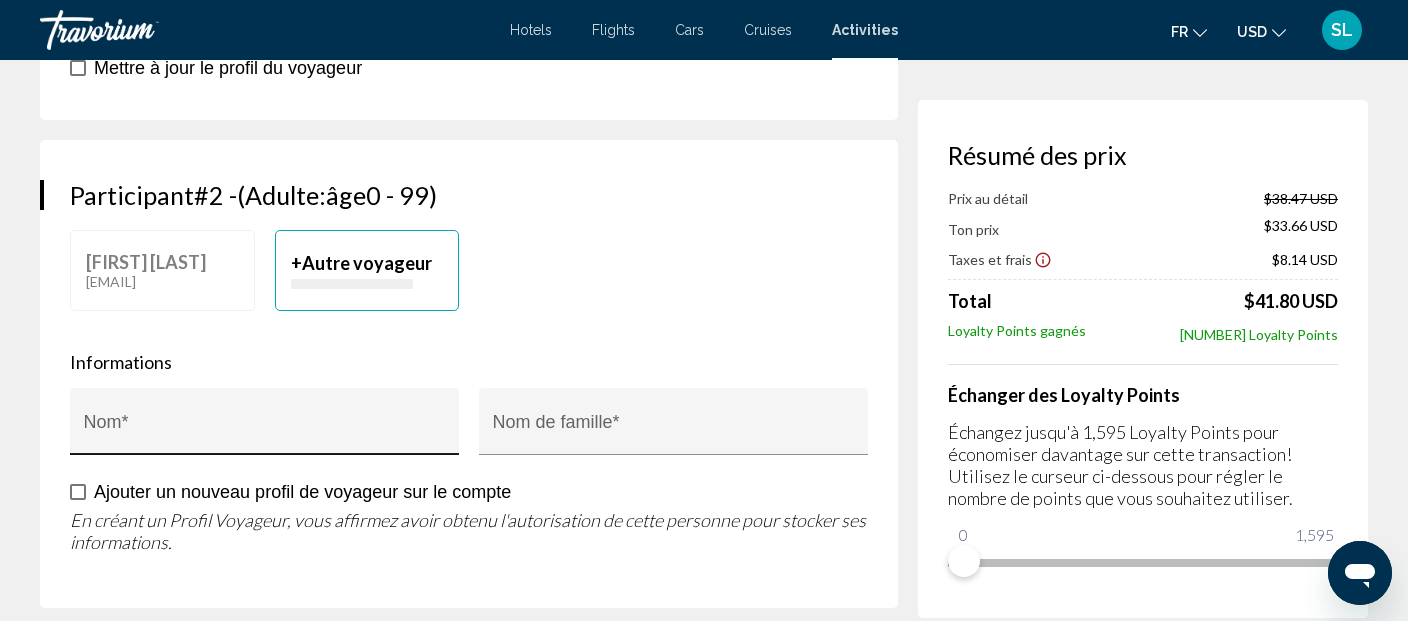 click on "Nom  *" at bounding box center (265, 431) 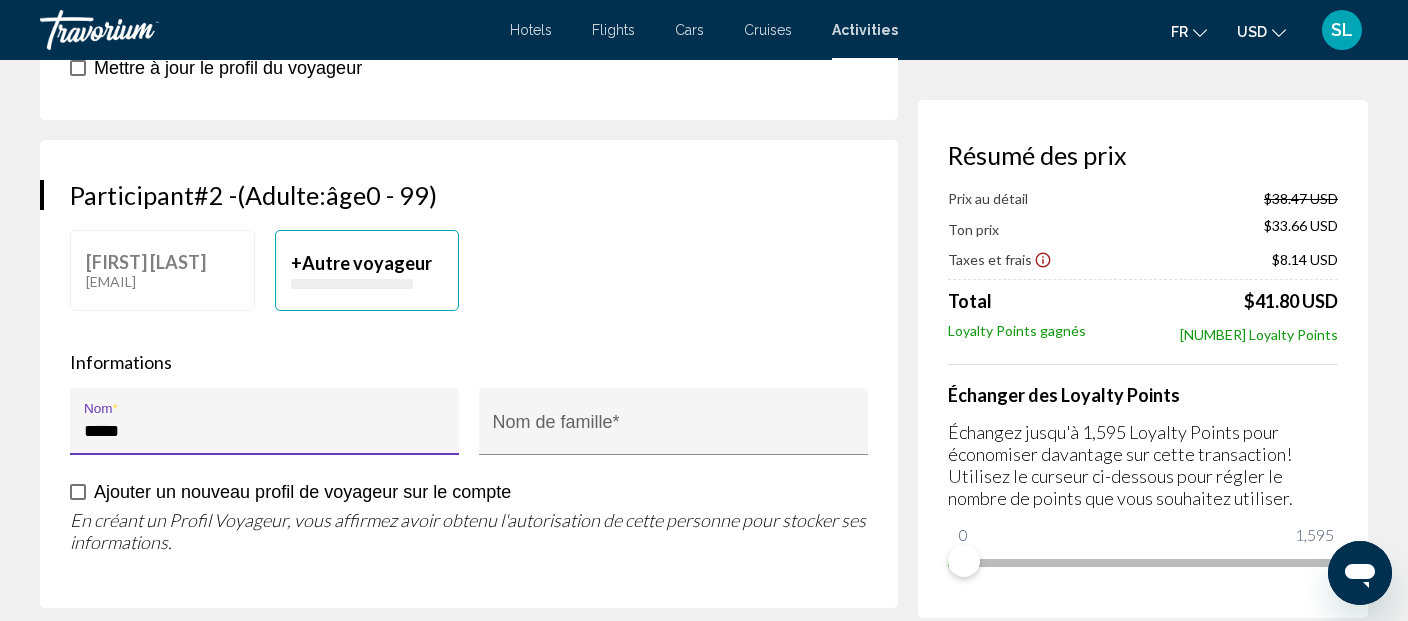 type on "*****" 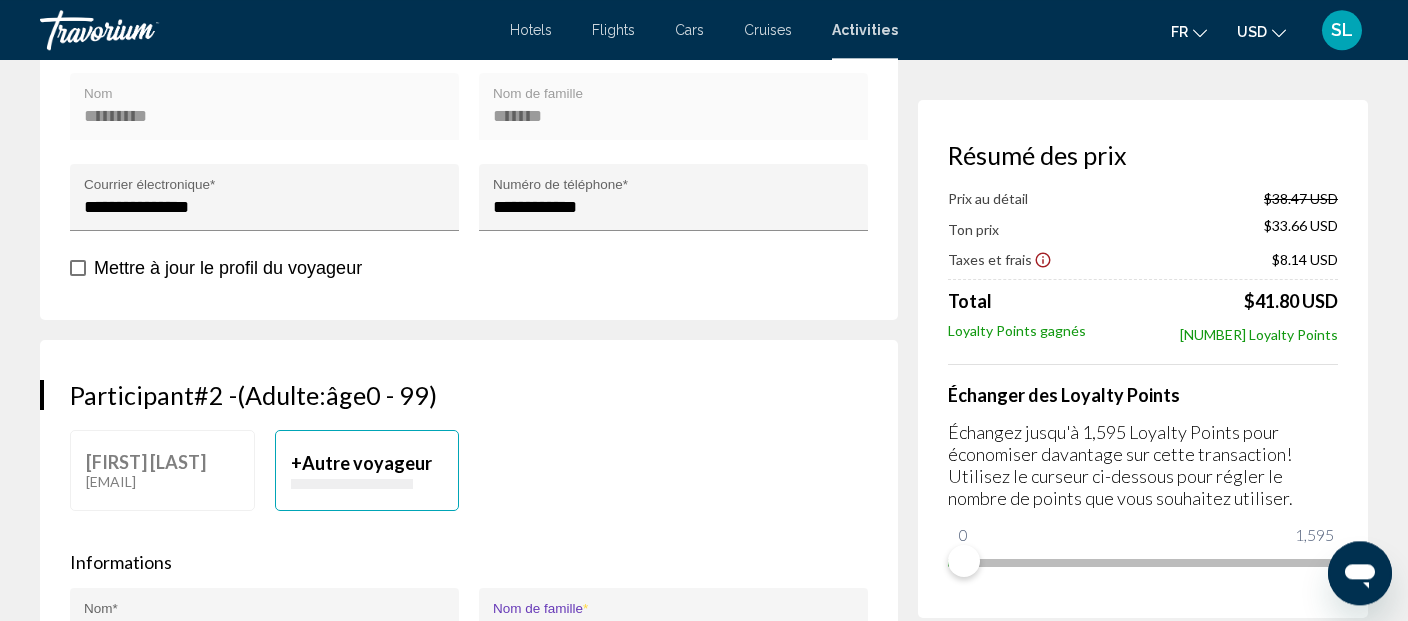 scroll, scrollTop: 844, scrollLeft: 0, axis: vertical 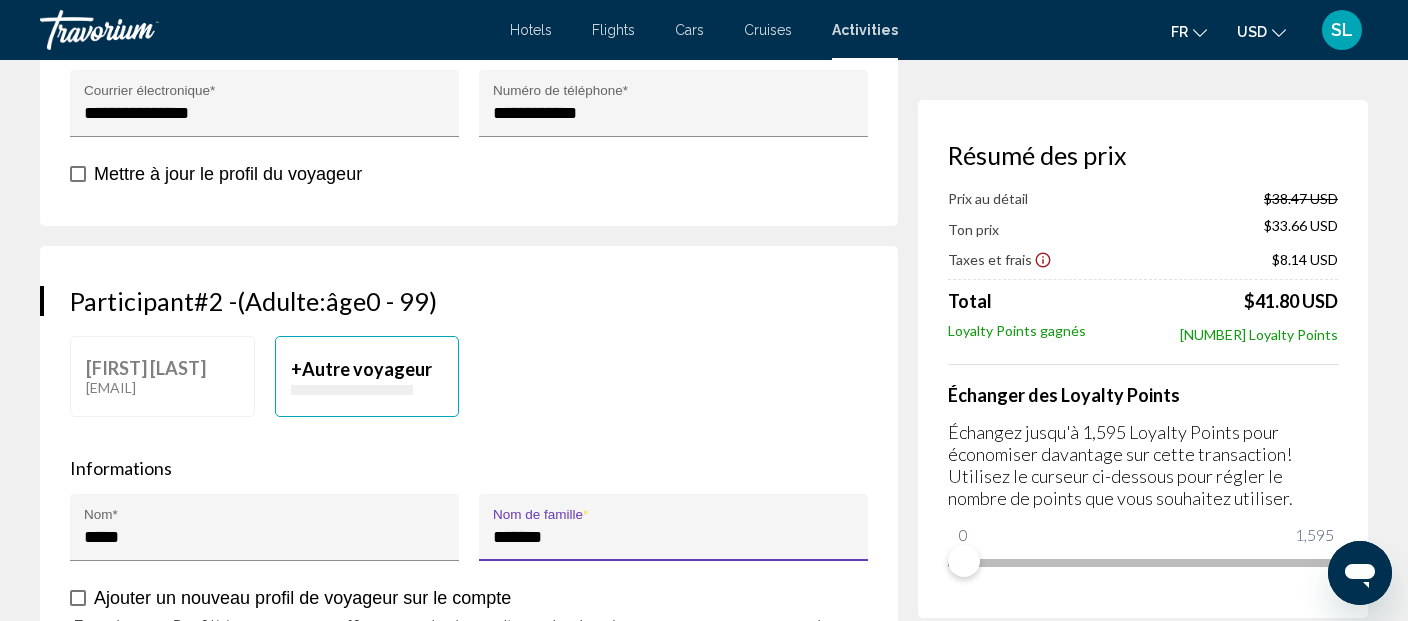 type on "*******" 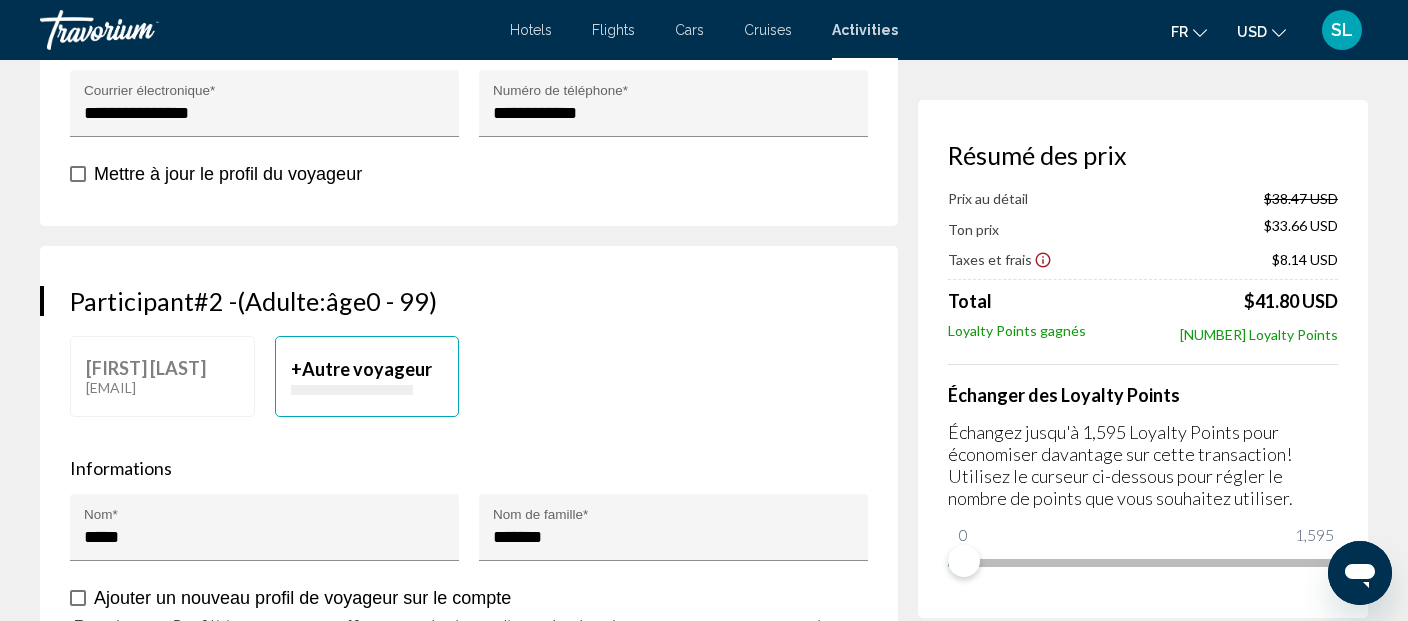 click on "SL" at bounding box center (1342, 30) 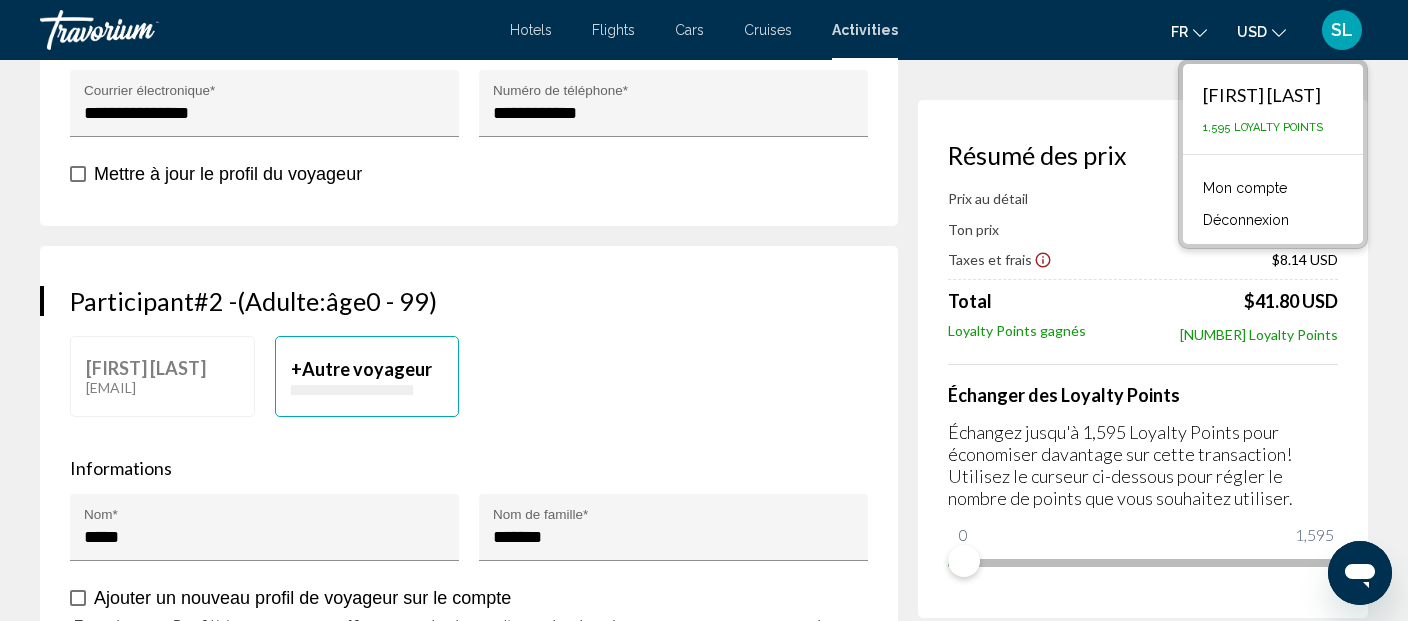click on "Taxes et frais
$8.14 USD" at bounding box center (1143, 259) 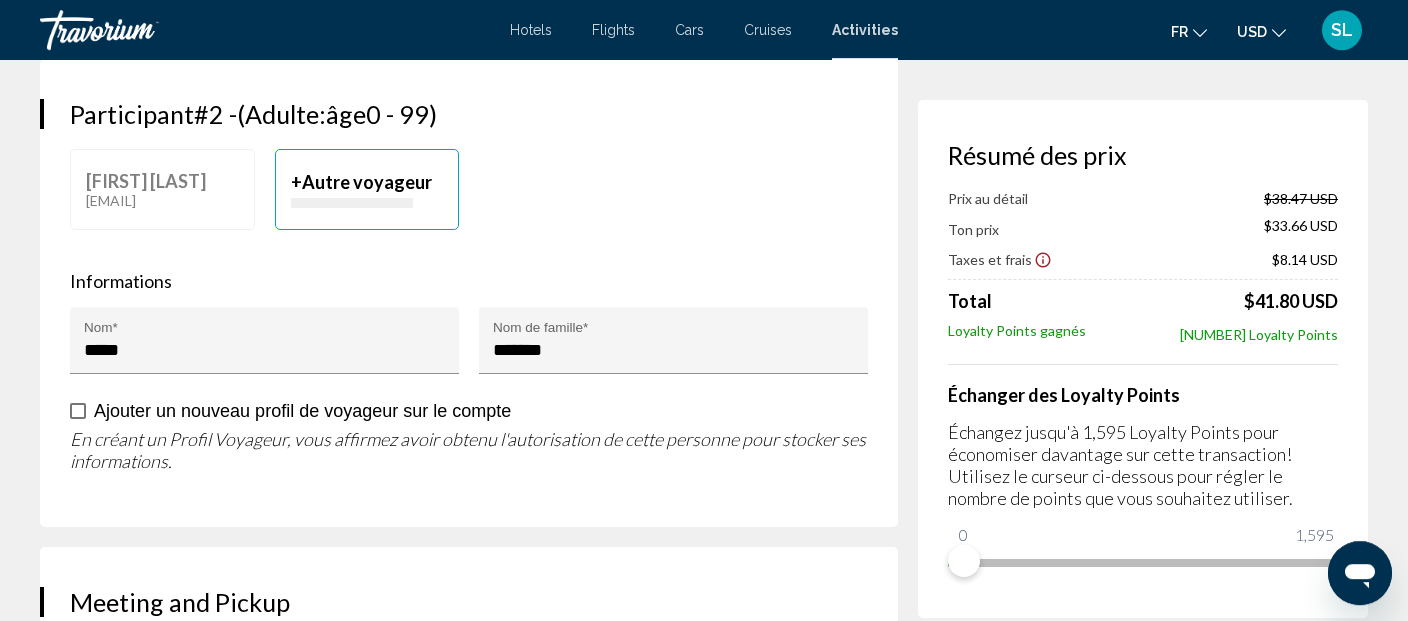 scroll, scrollTop: 1056, scrollLeft: 0, axis: vertical 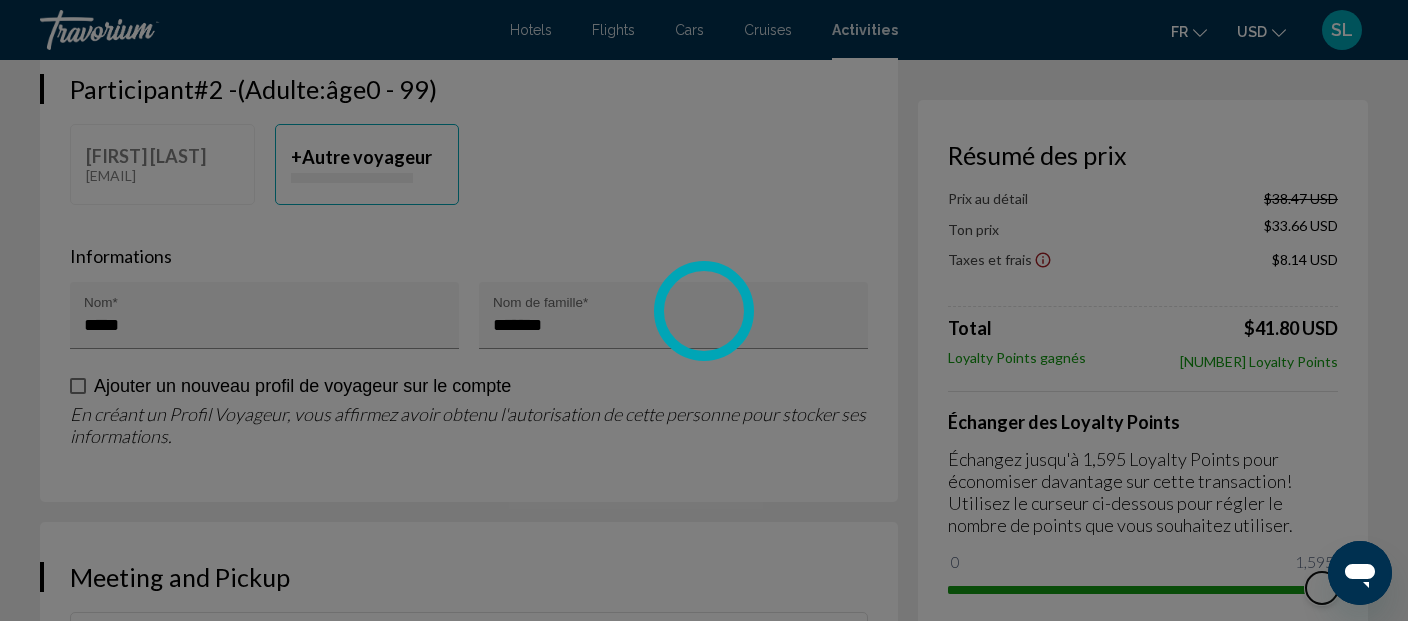 drag, startPoint x: 962, startPoint y: 566, endPoint x: 1407, endPoint y: 526, distance: 446.79413 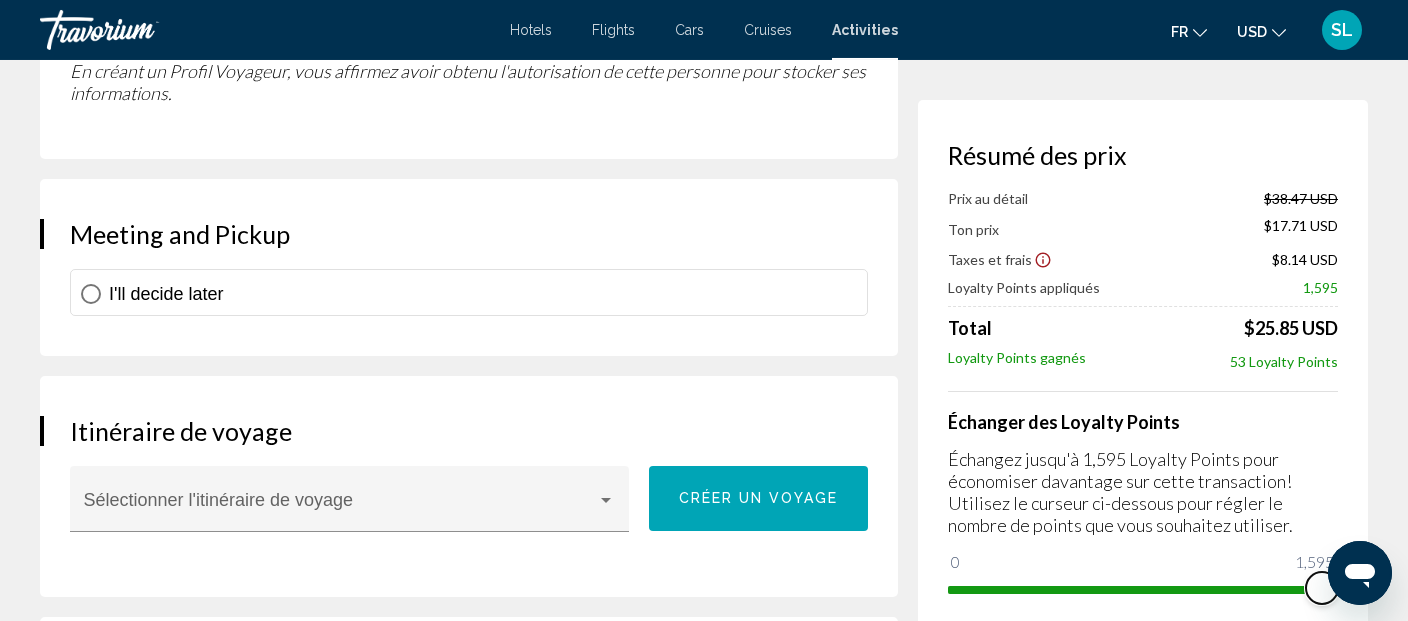scroll, scrollTop: 1267, scrollLeft: 0, axis: vertical 